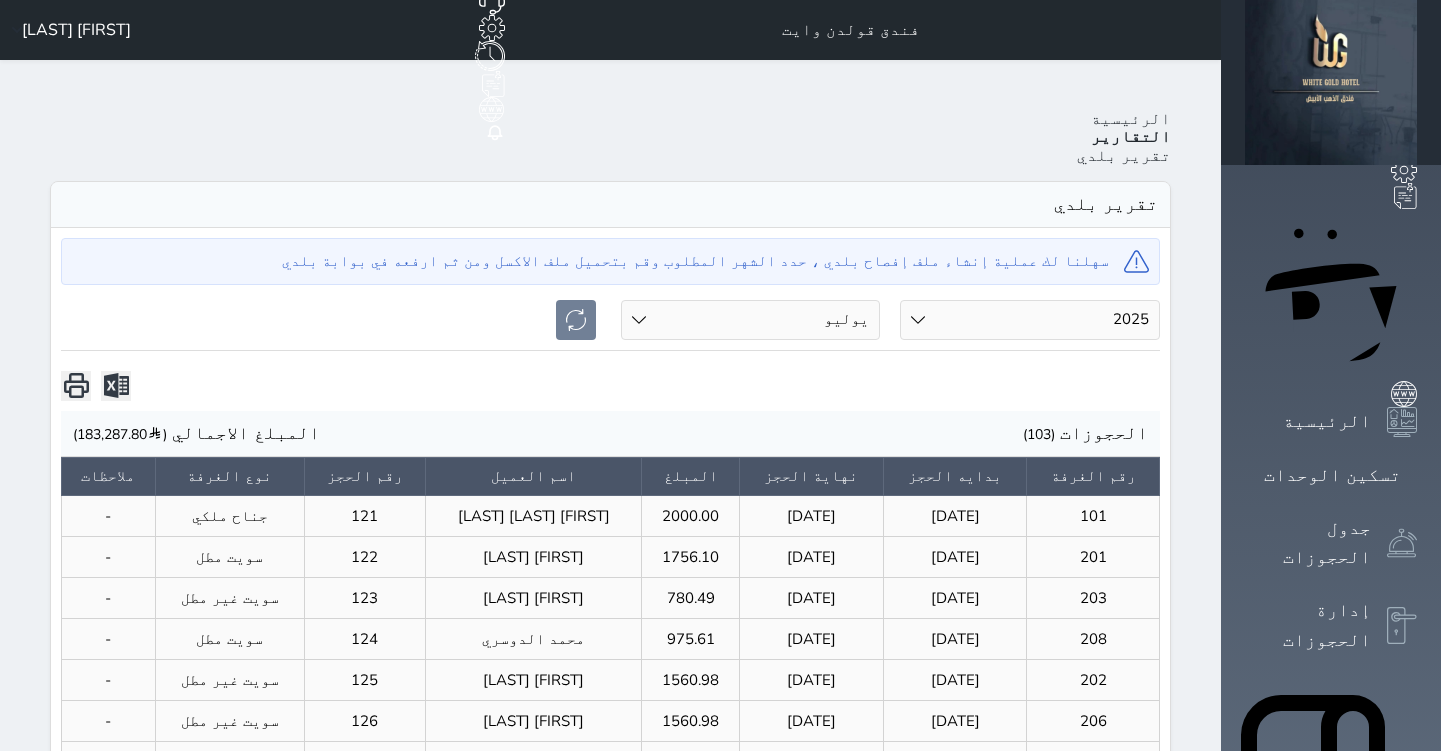 select on "2025" 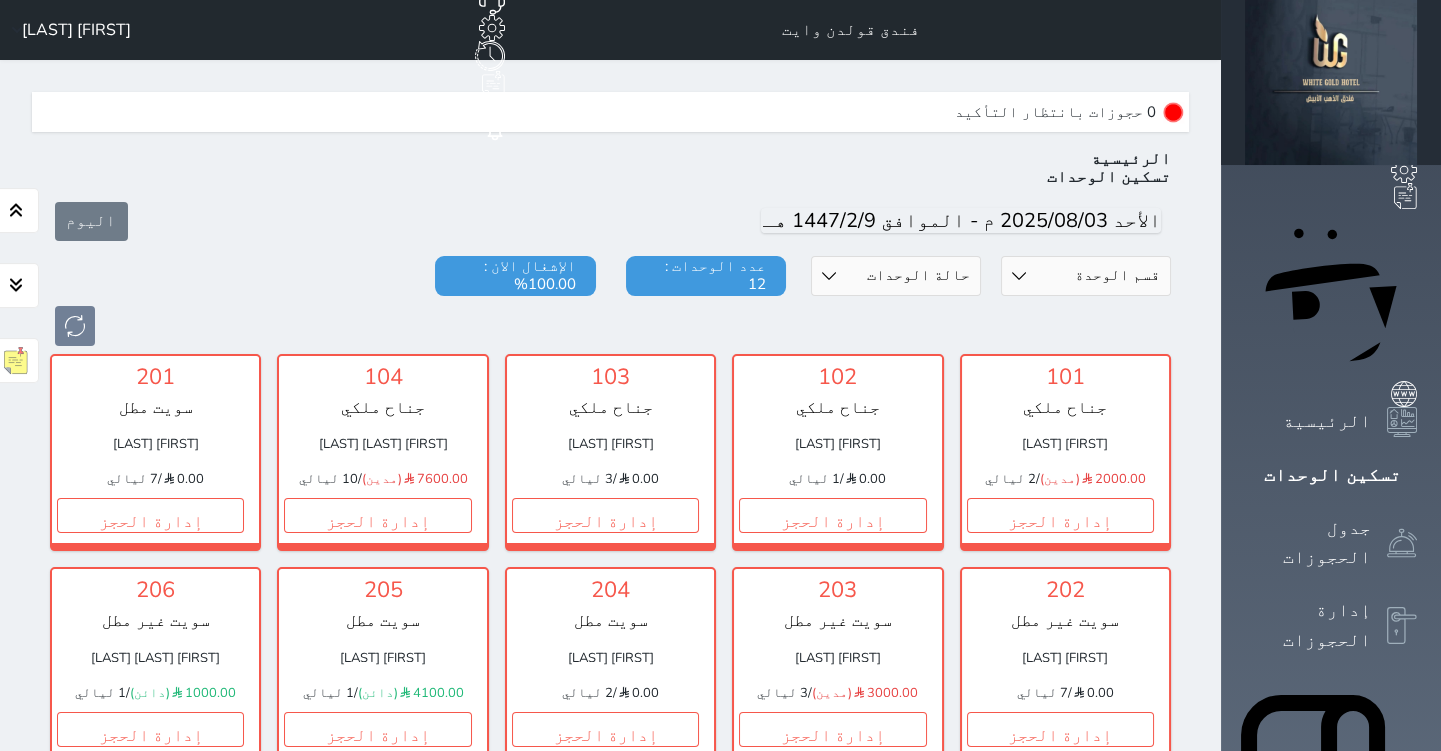 scroll, scrollTop: 60, scrollLeft: 0, axis: vertical 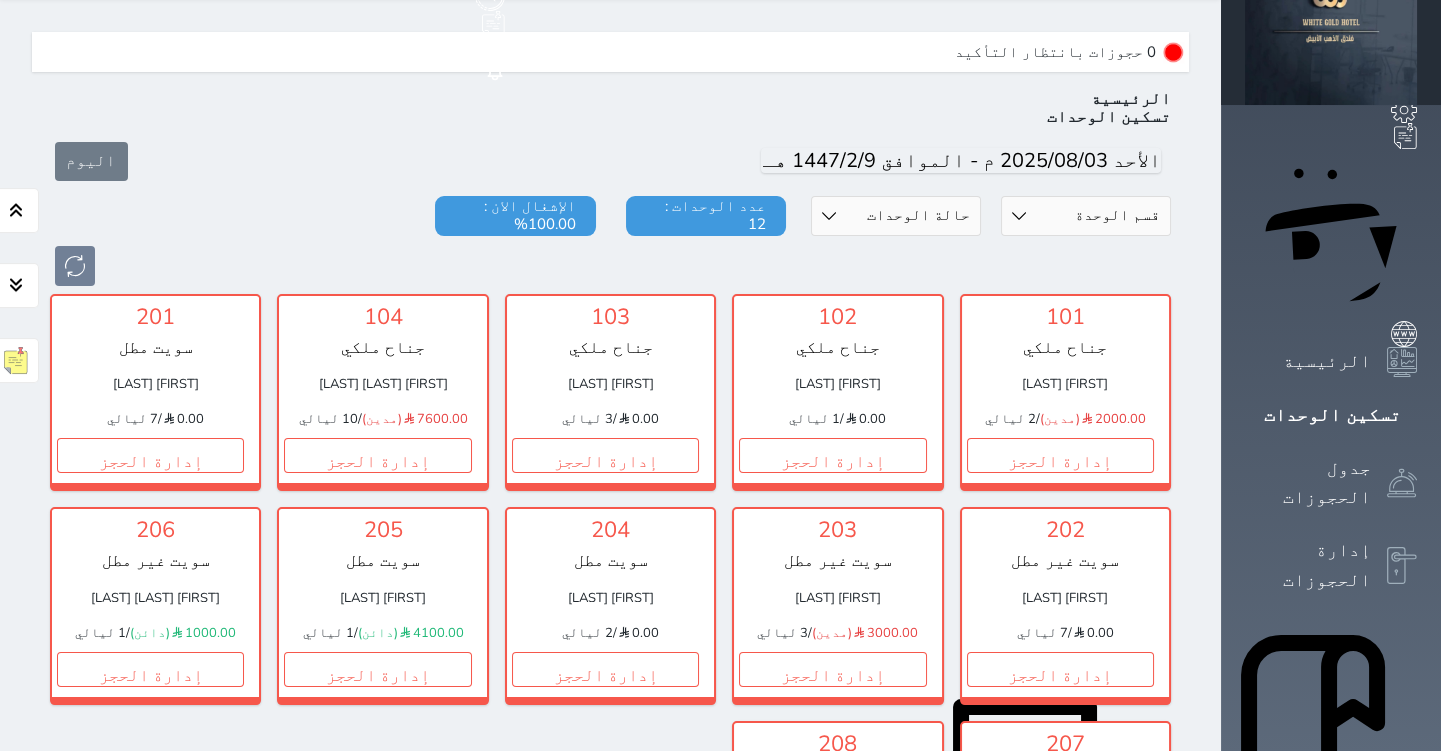 click on "تسكين الوحدات" at bounding box center [1331, 415] 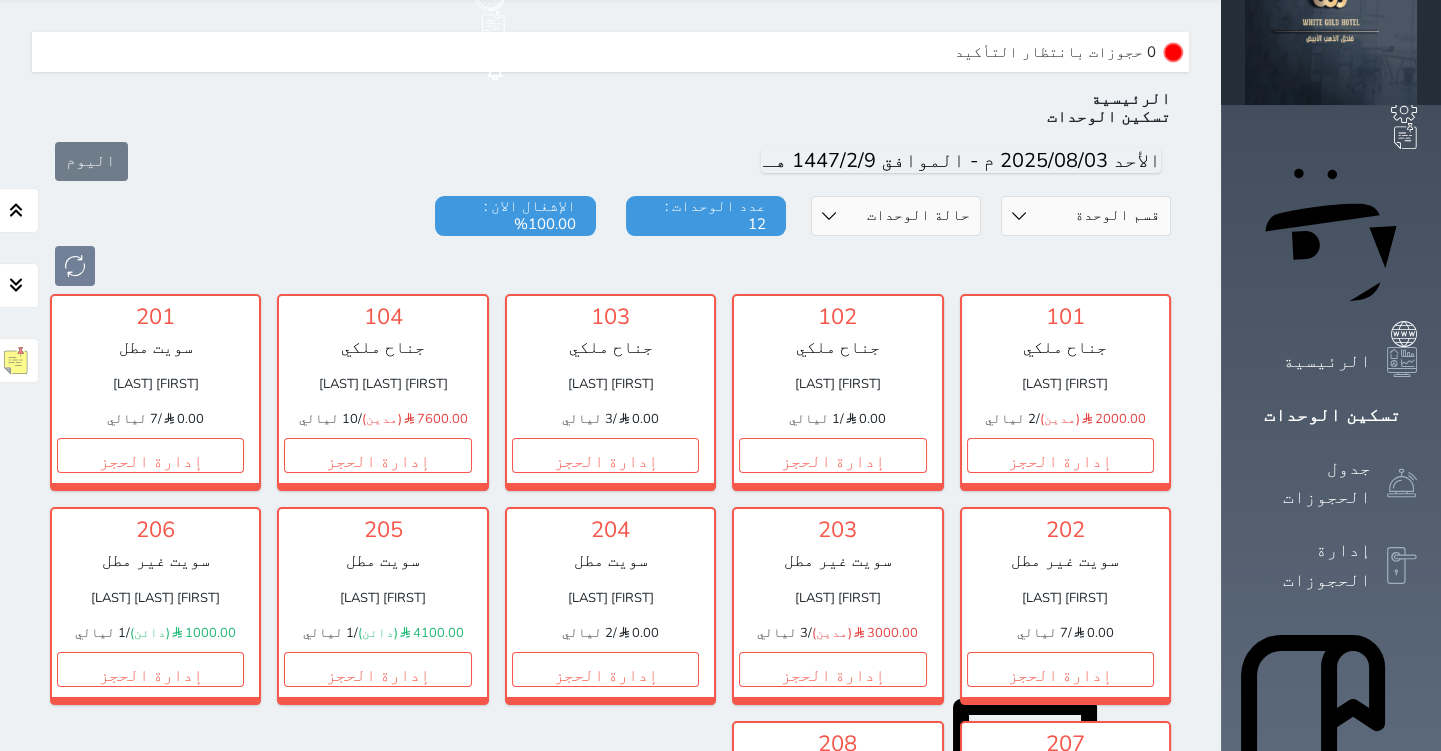 click on "تسكين الوحدات" at bounding box center (1331, 415) 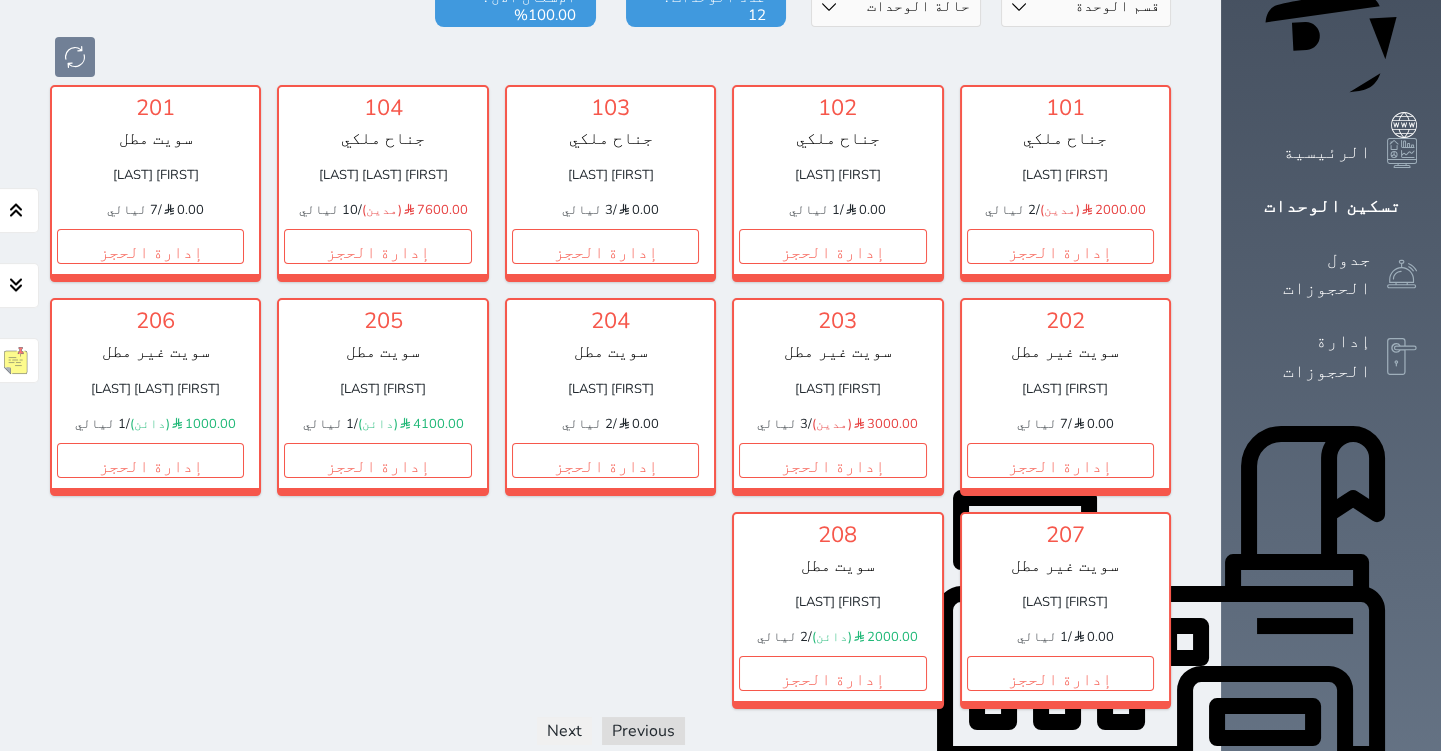 scroll, scrollTop: 60, scrollLeft: 0, axis: vertical 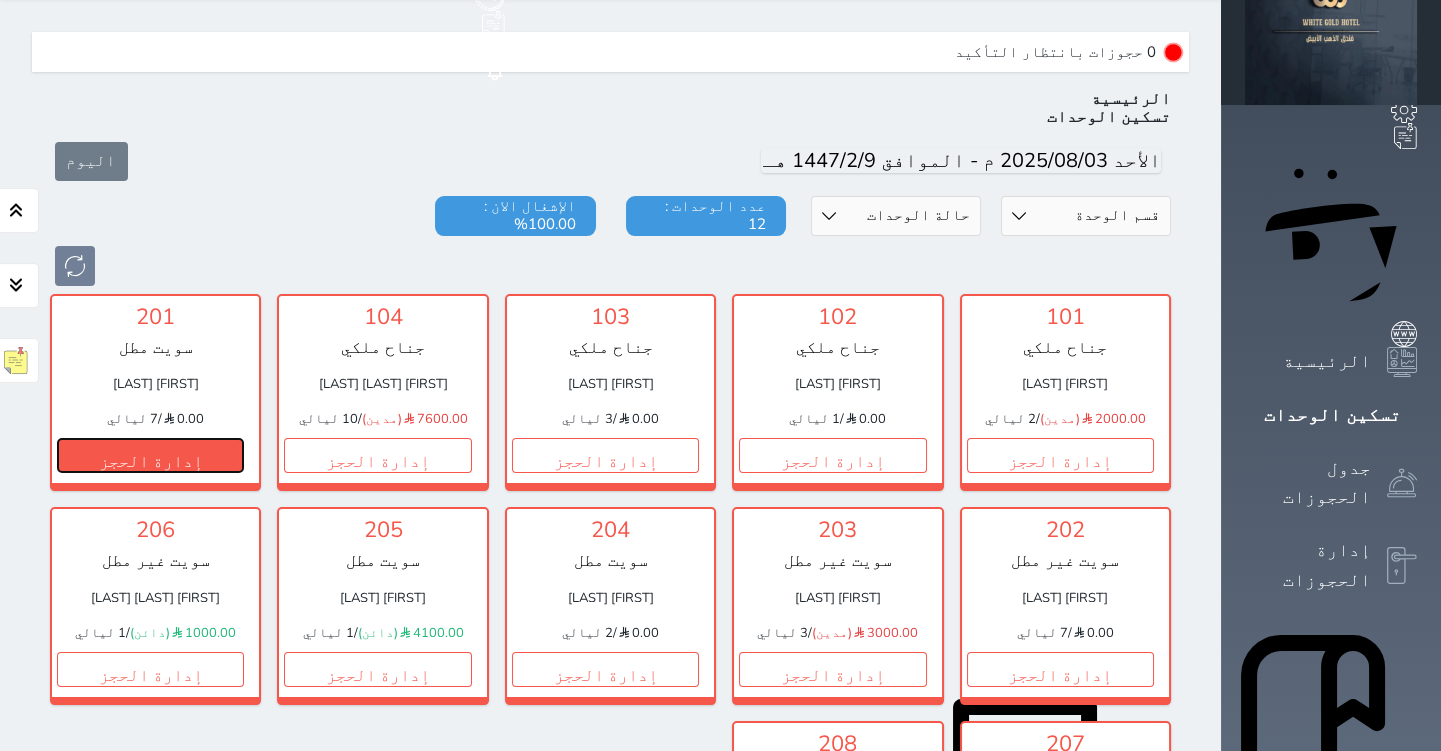 click on "إدارة الحجز" at bounding box center [150, 455] 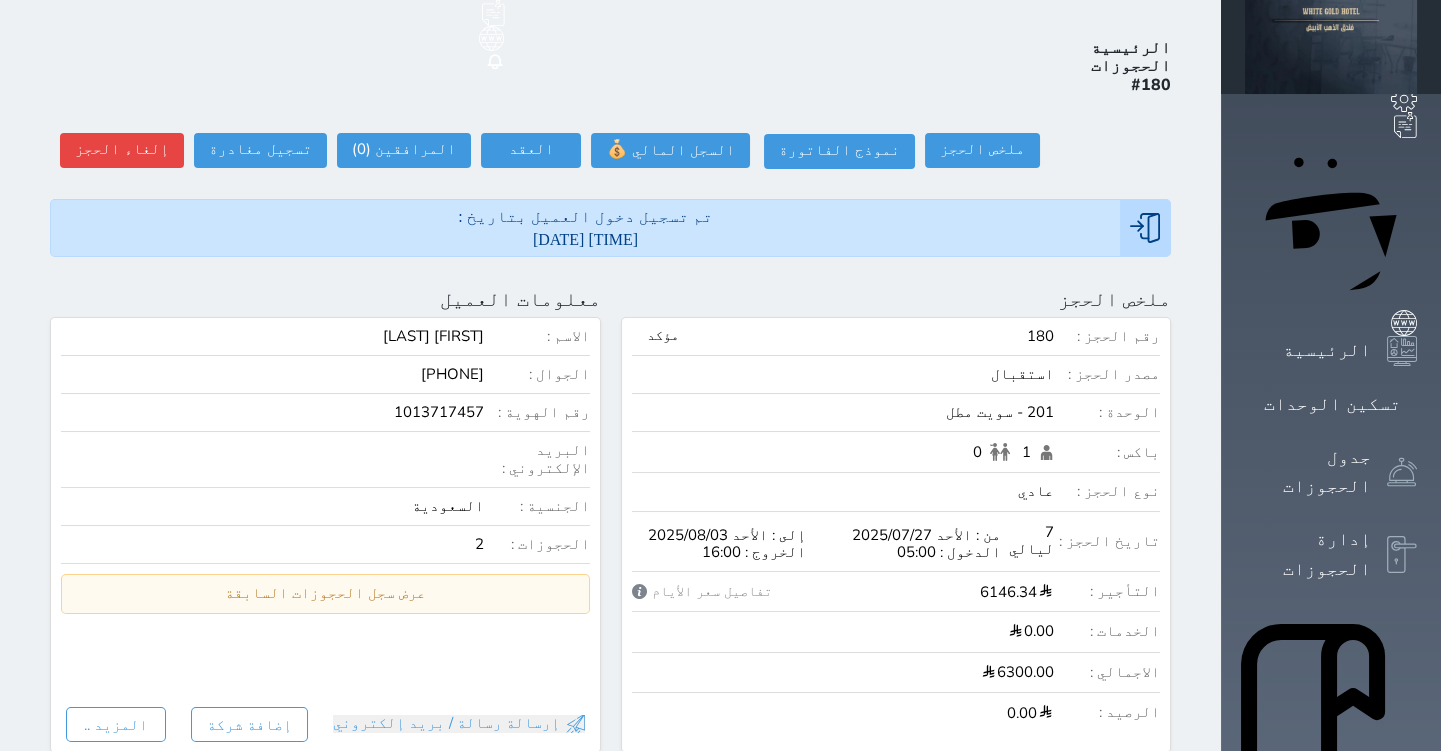 scroll, scrollTop: 0, scrollLeft: 0, axis: both 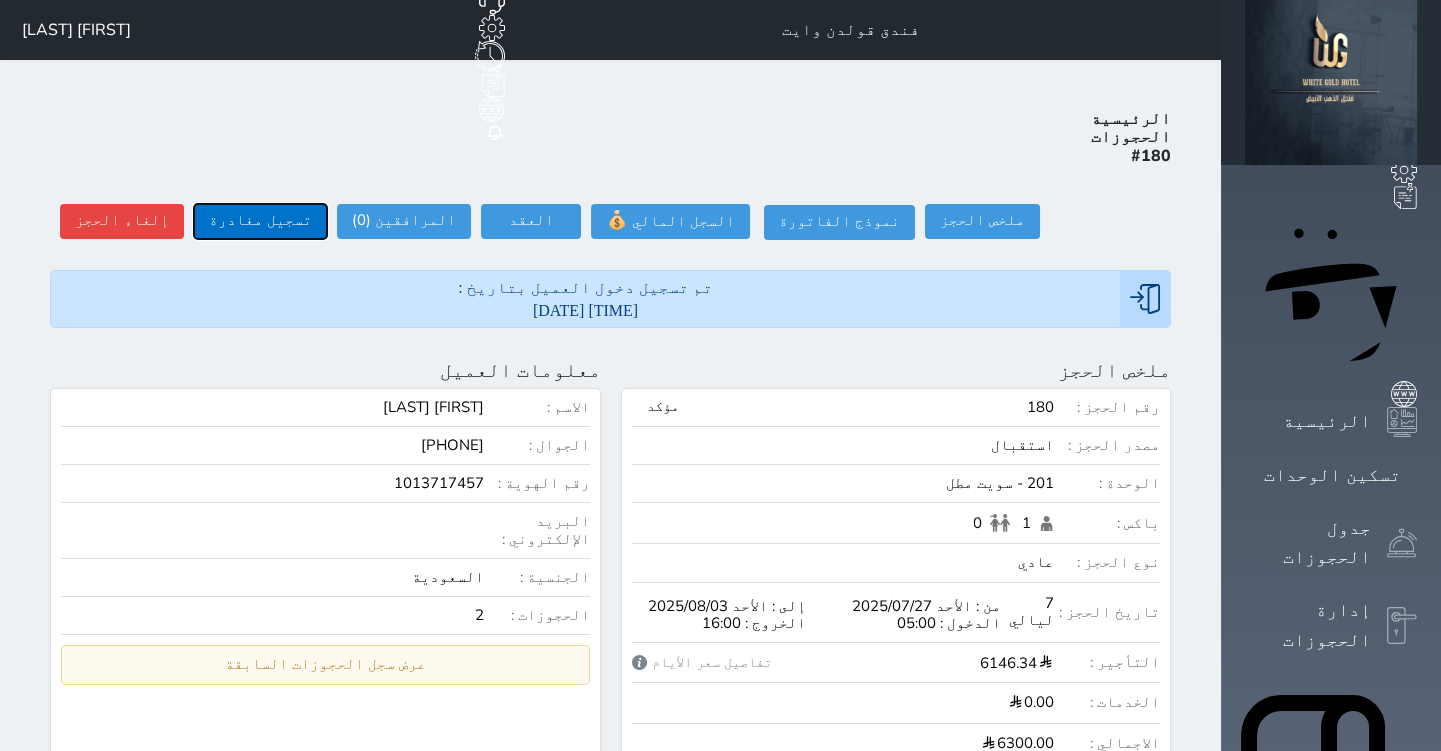 click on "تسجيل مغادرة" at bounding box center (260, 221) 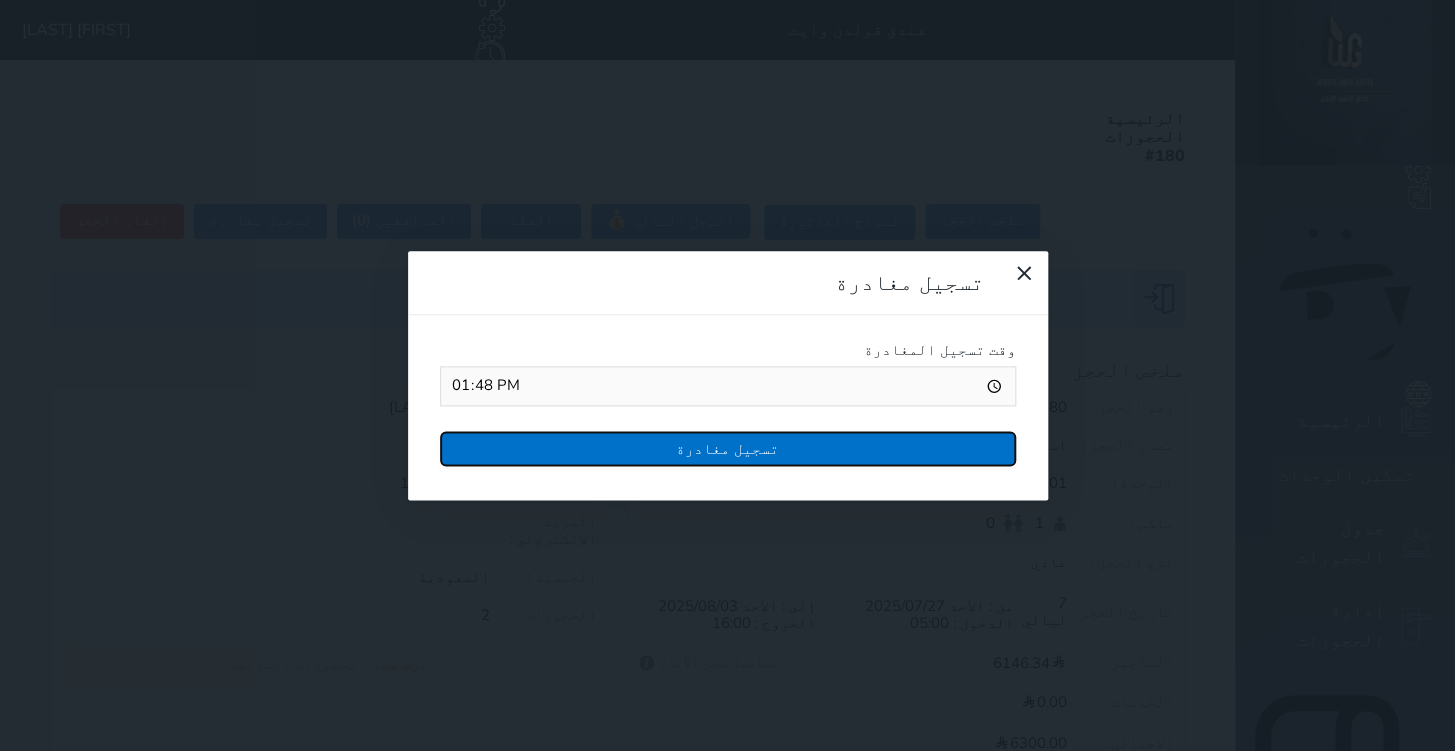 click on "تسجيل مغادرة" at bounding box center (728, 448) 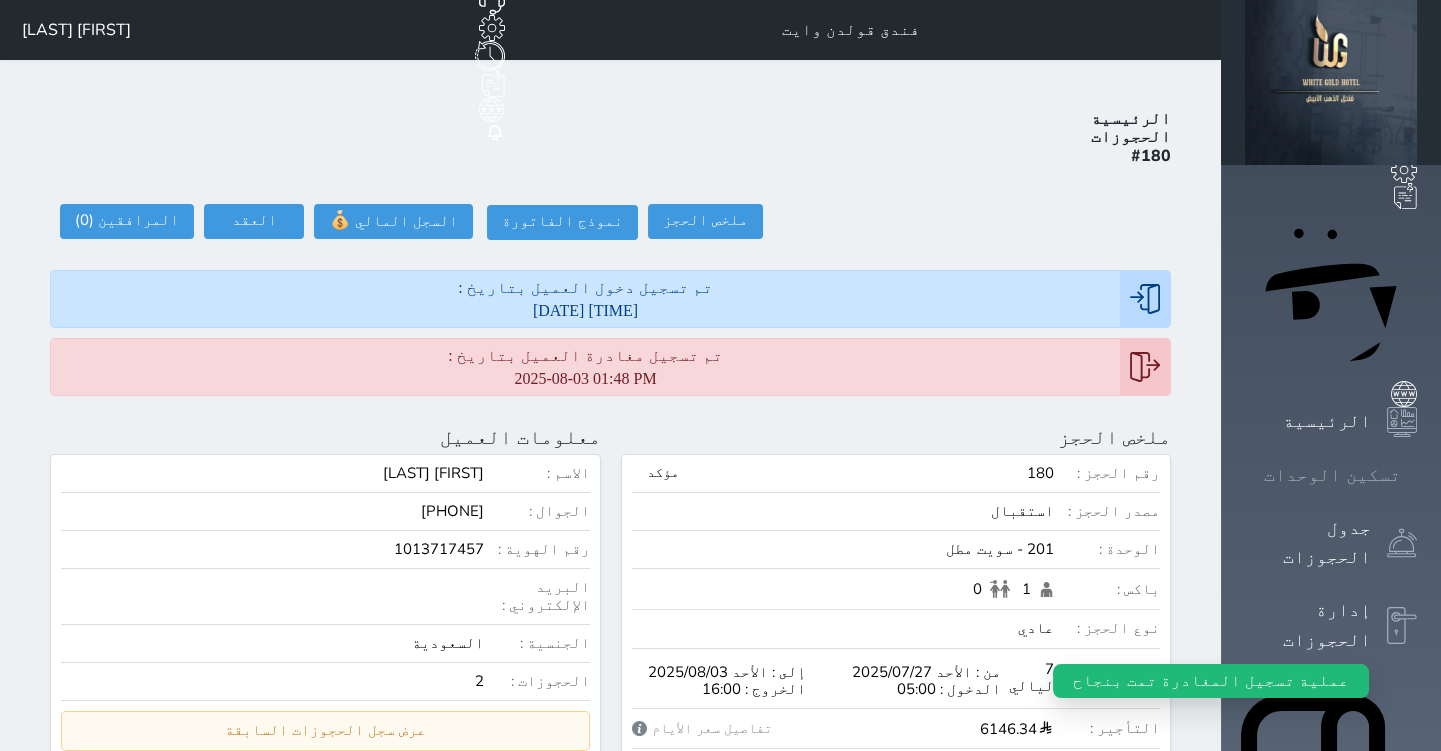 click on "تسكين الوحدات" at bounding box center (1332, 475) 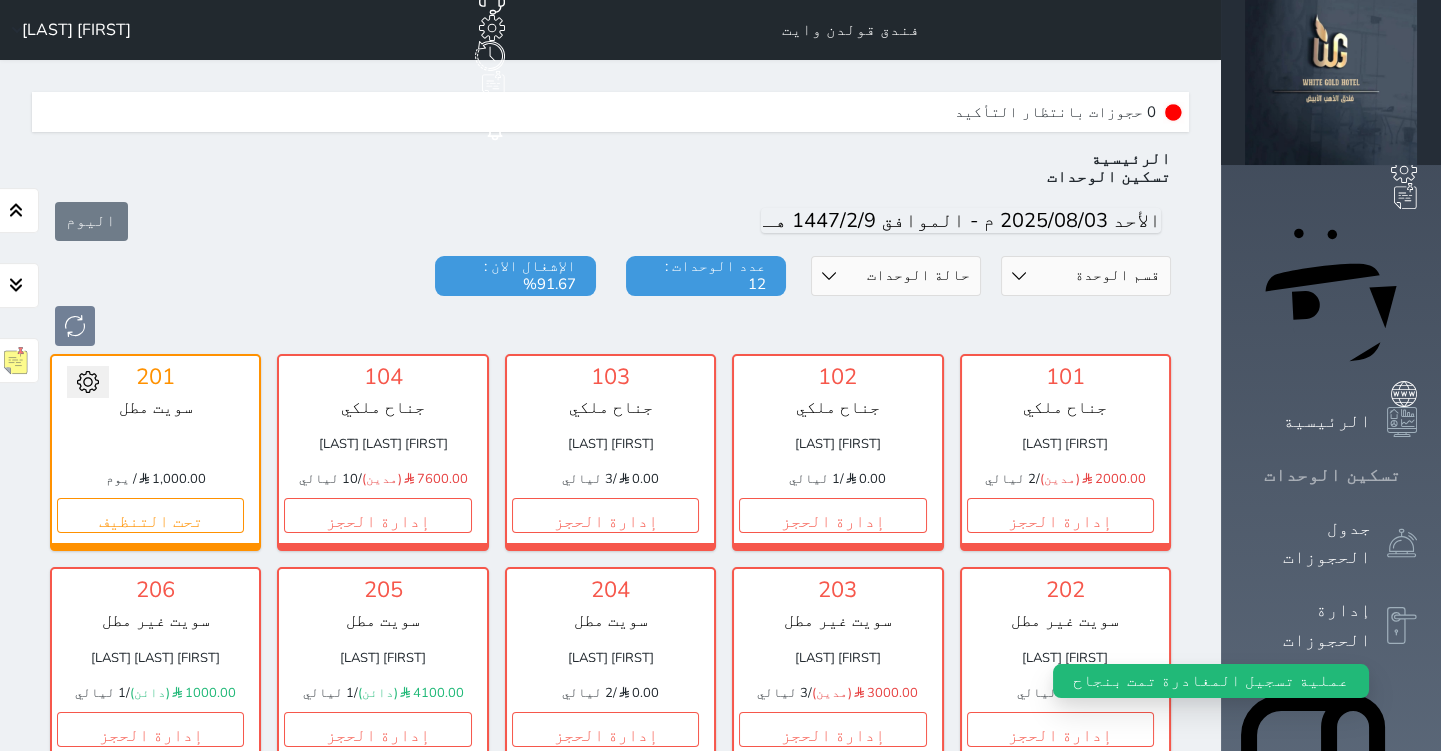 scroll, scrollTop: 60, scrollLeft: 0, axis: vertical 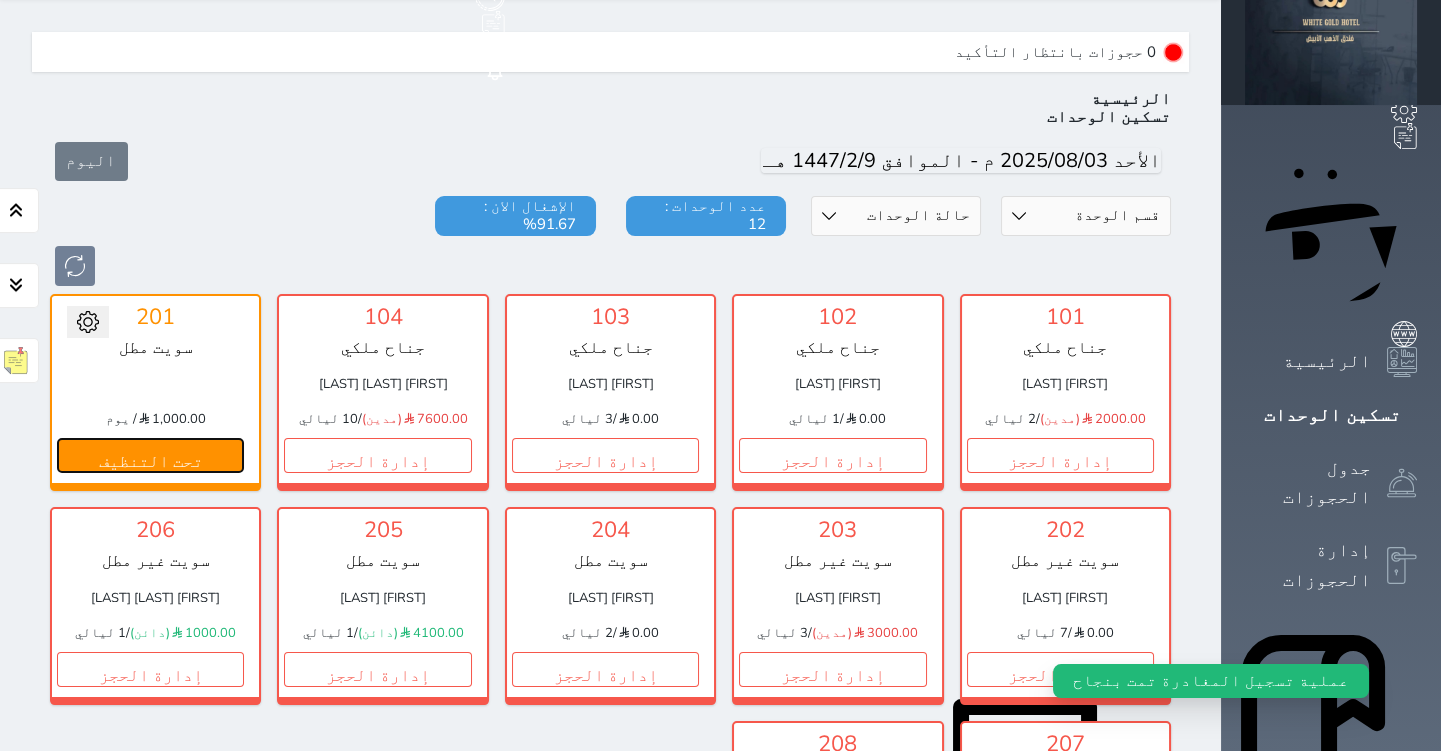 click on "تحت التنظيف" at bounding box center [150, 455] 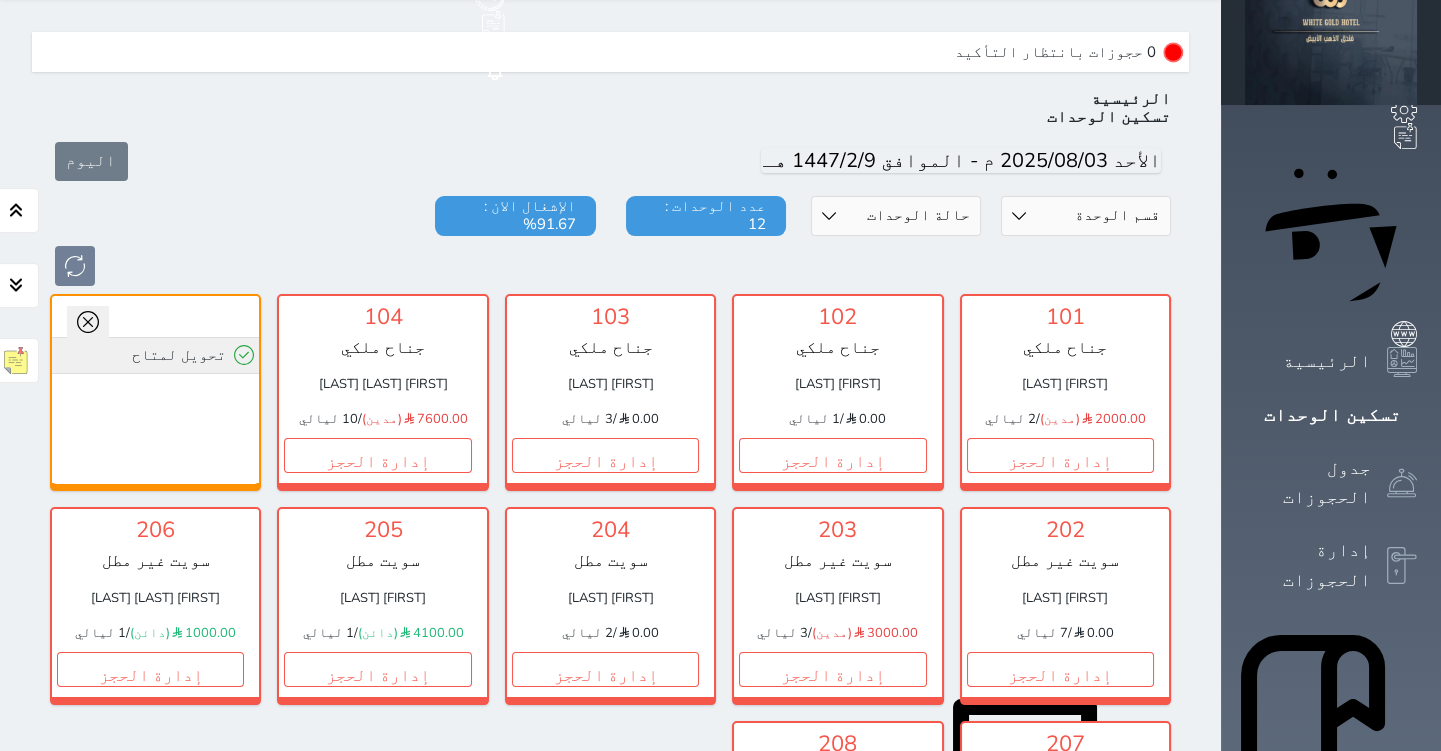 click on "تحويل لمتاح" at bounding box center (155, 355) 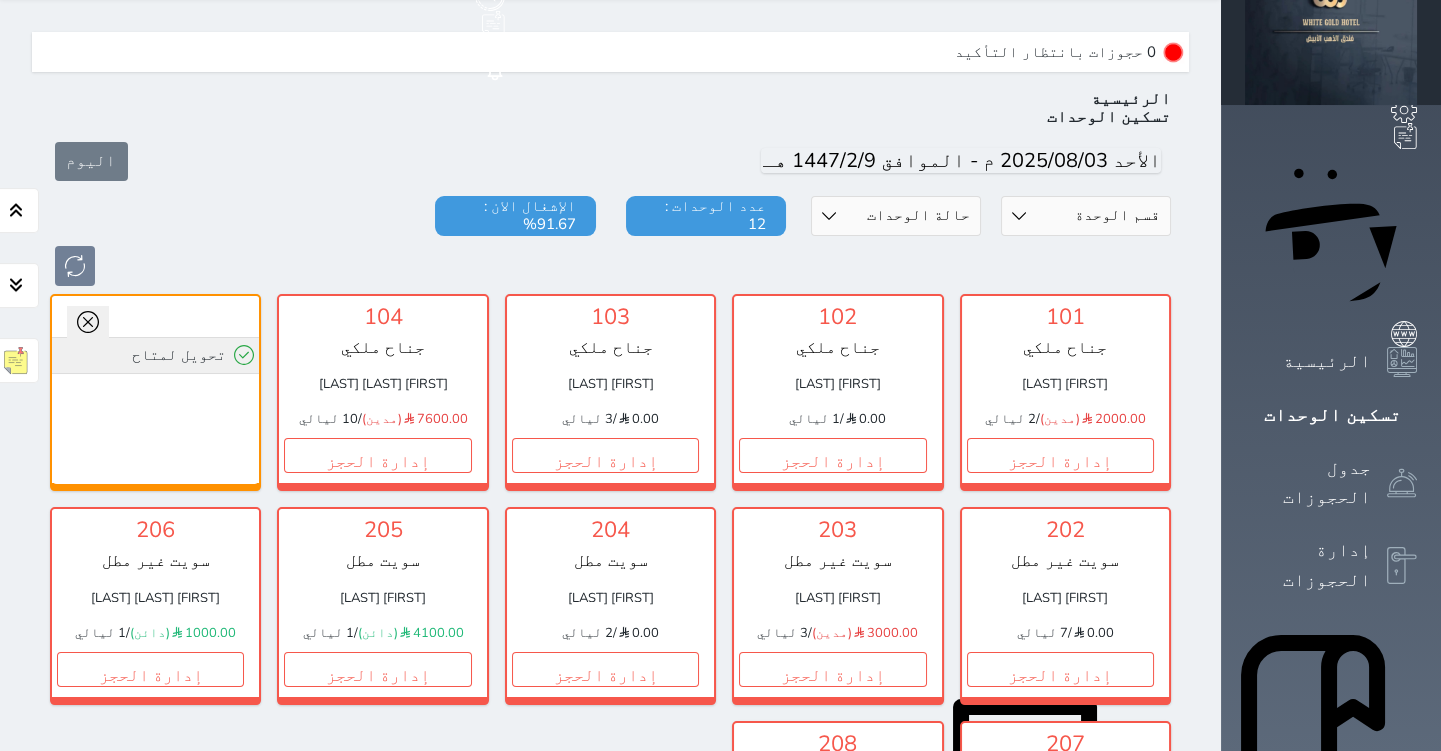 click 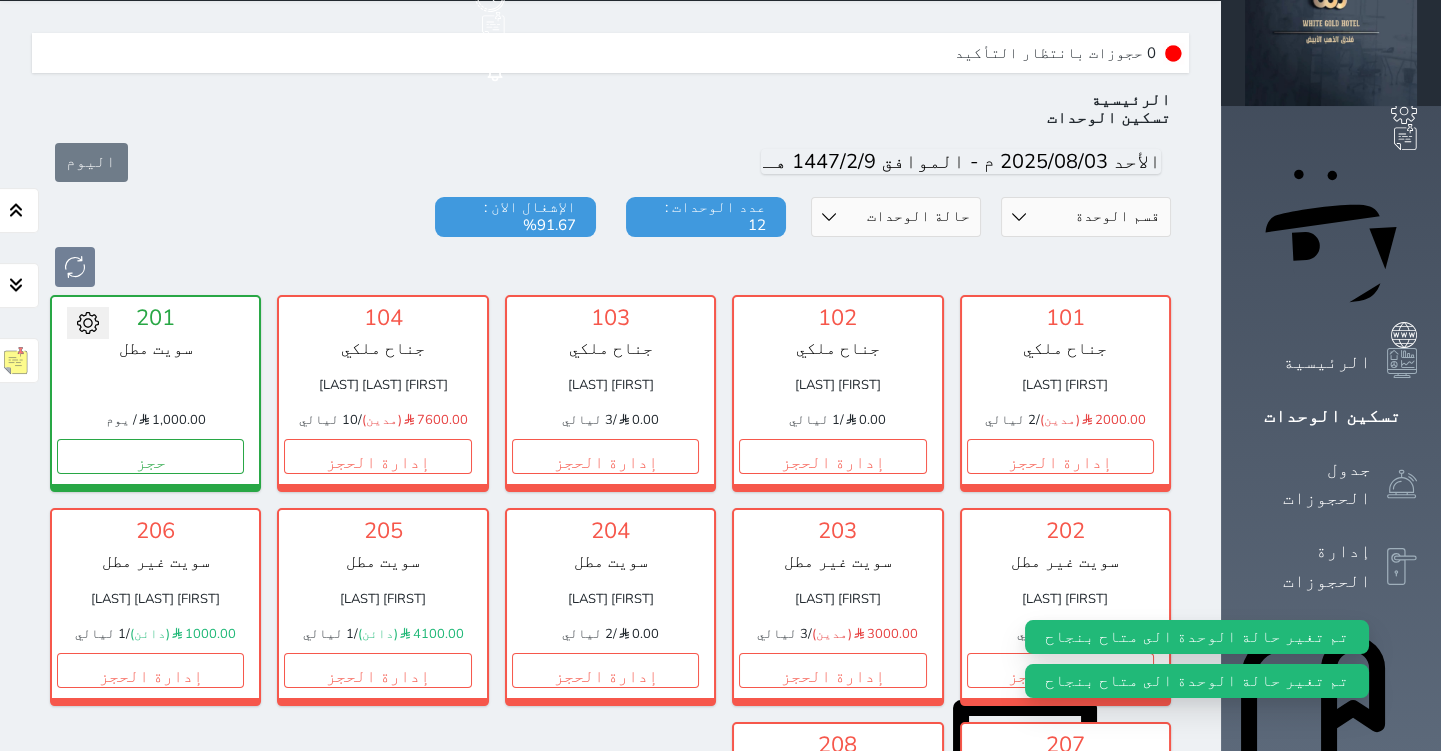 scroll, scrollTop: 90, scrollLeft: 0, axis: vertical 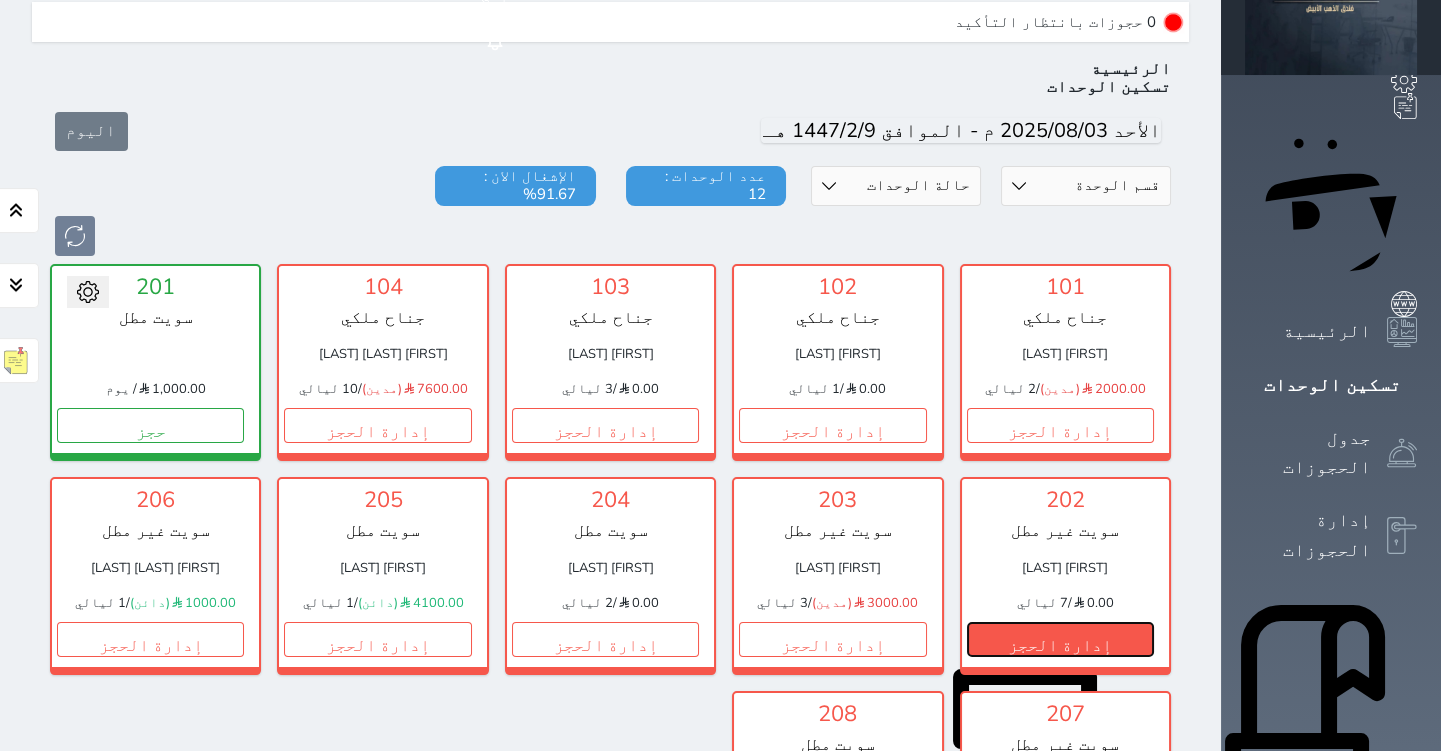 click on "إدارة الحجز" at bounding box center (1060, 639) 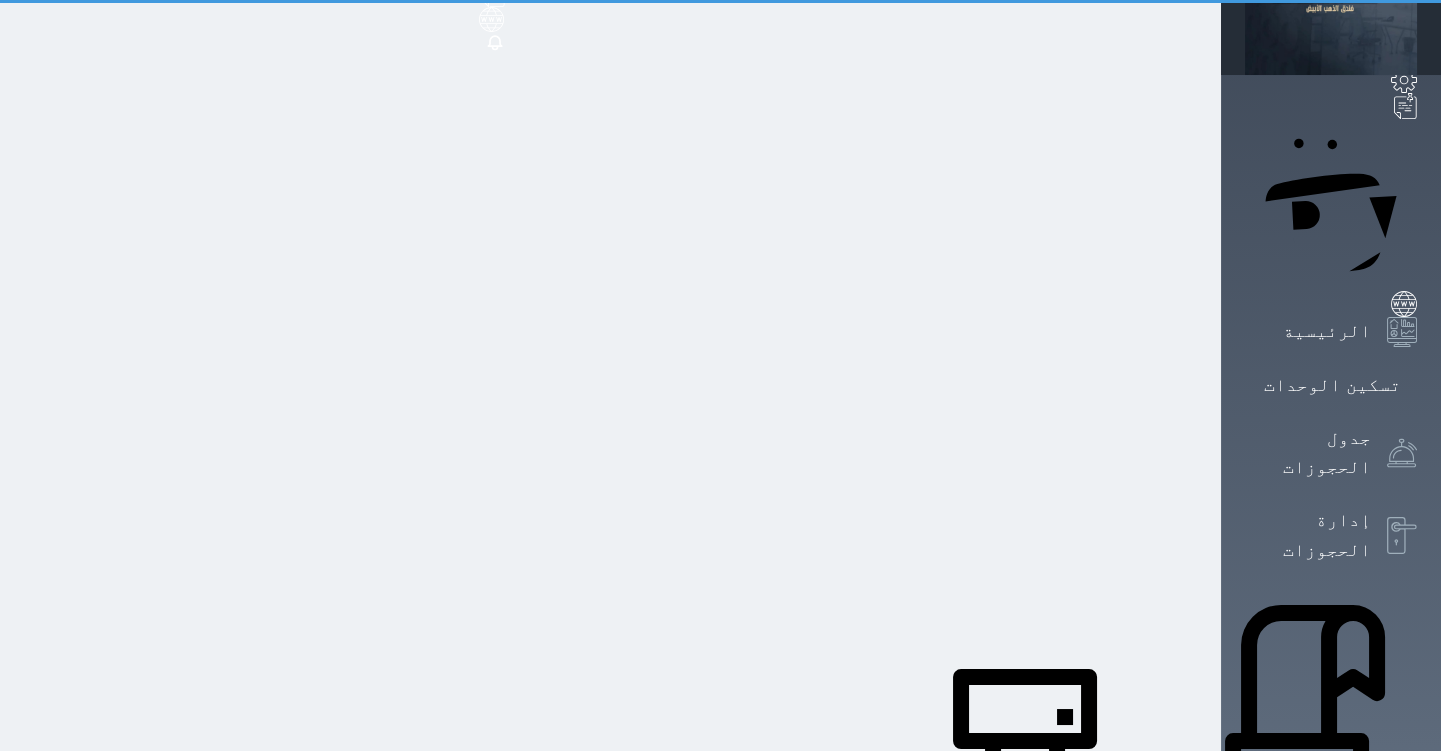 scroll, scrollTop: 0, scrollLeft: 0, axis: both 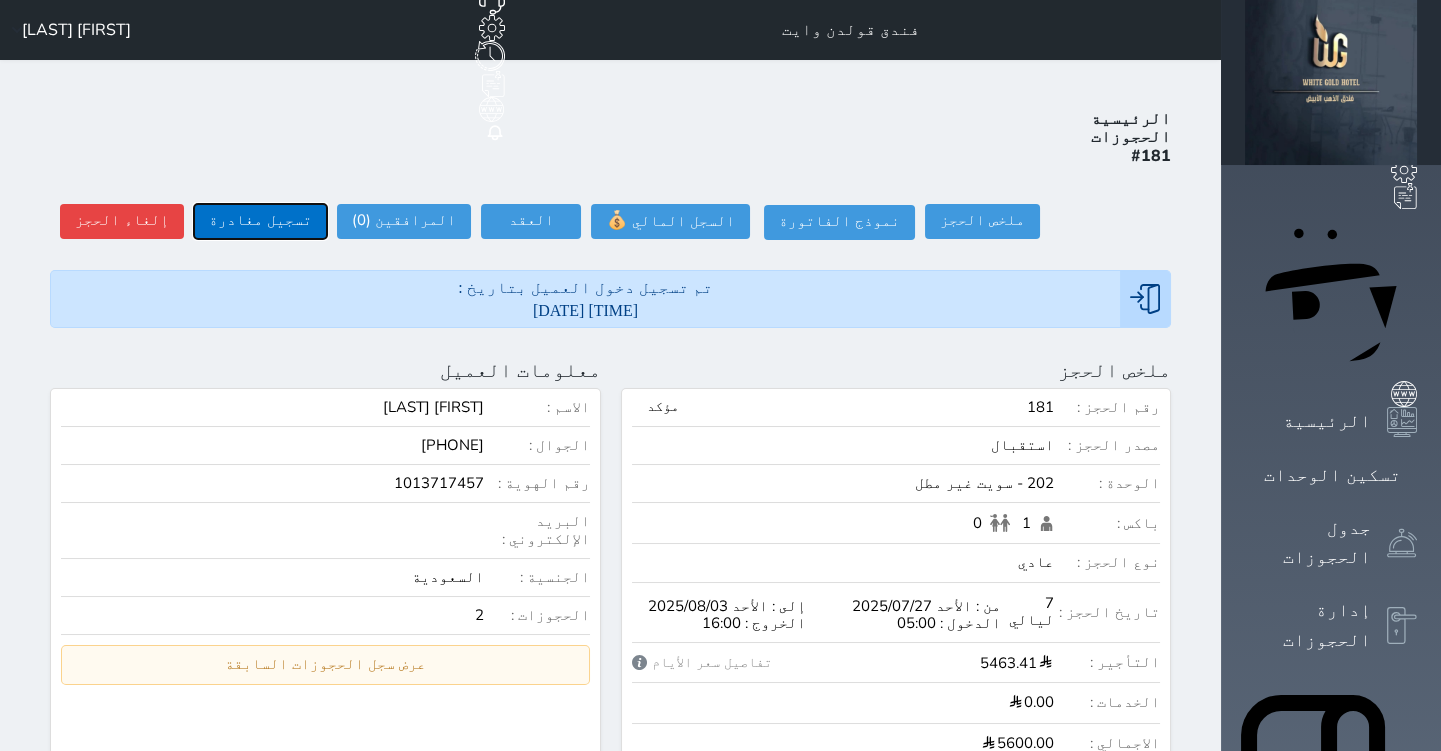 click on "تسجيل مغادرة" at bounding box center [260, 221] 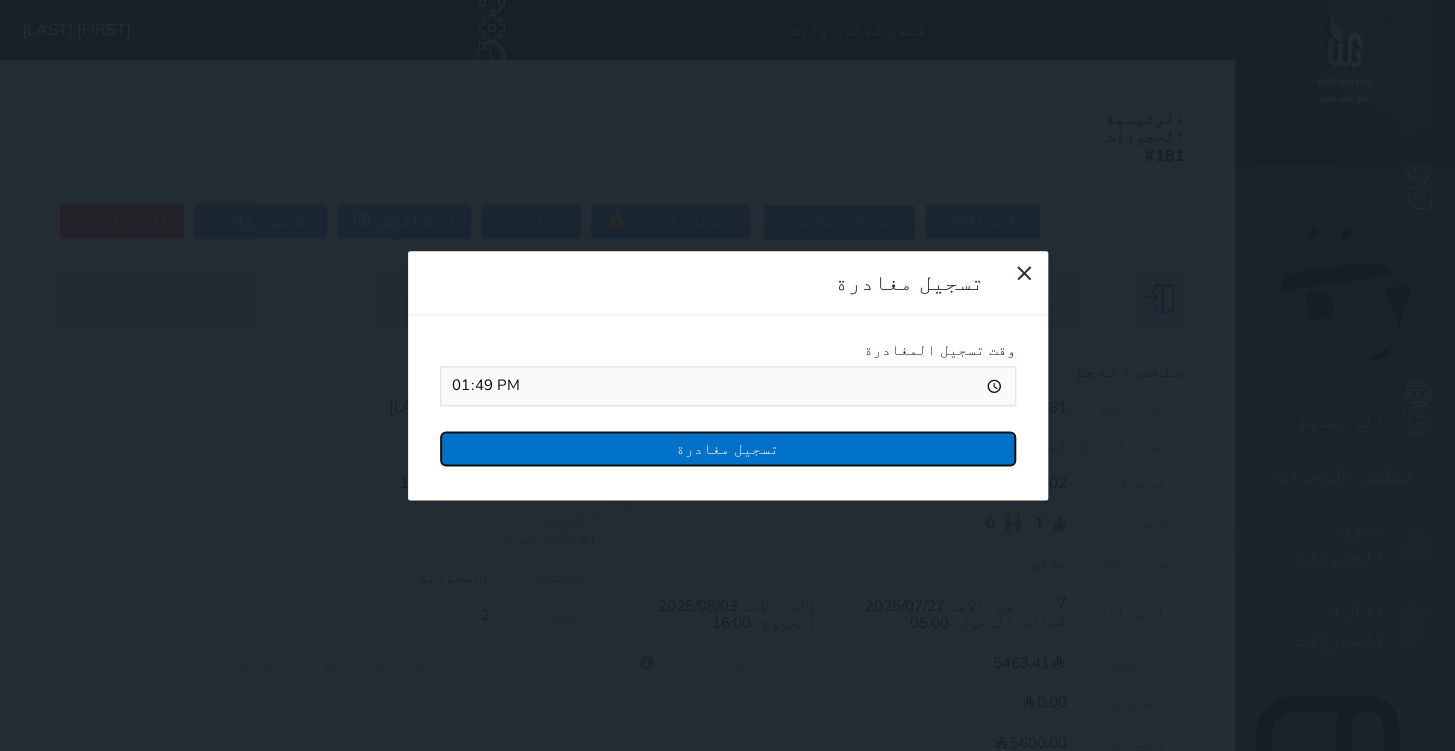 click on "تسجيل مغادرة" at bounding box center (728, 448) 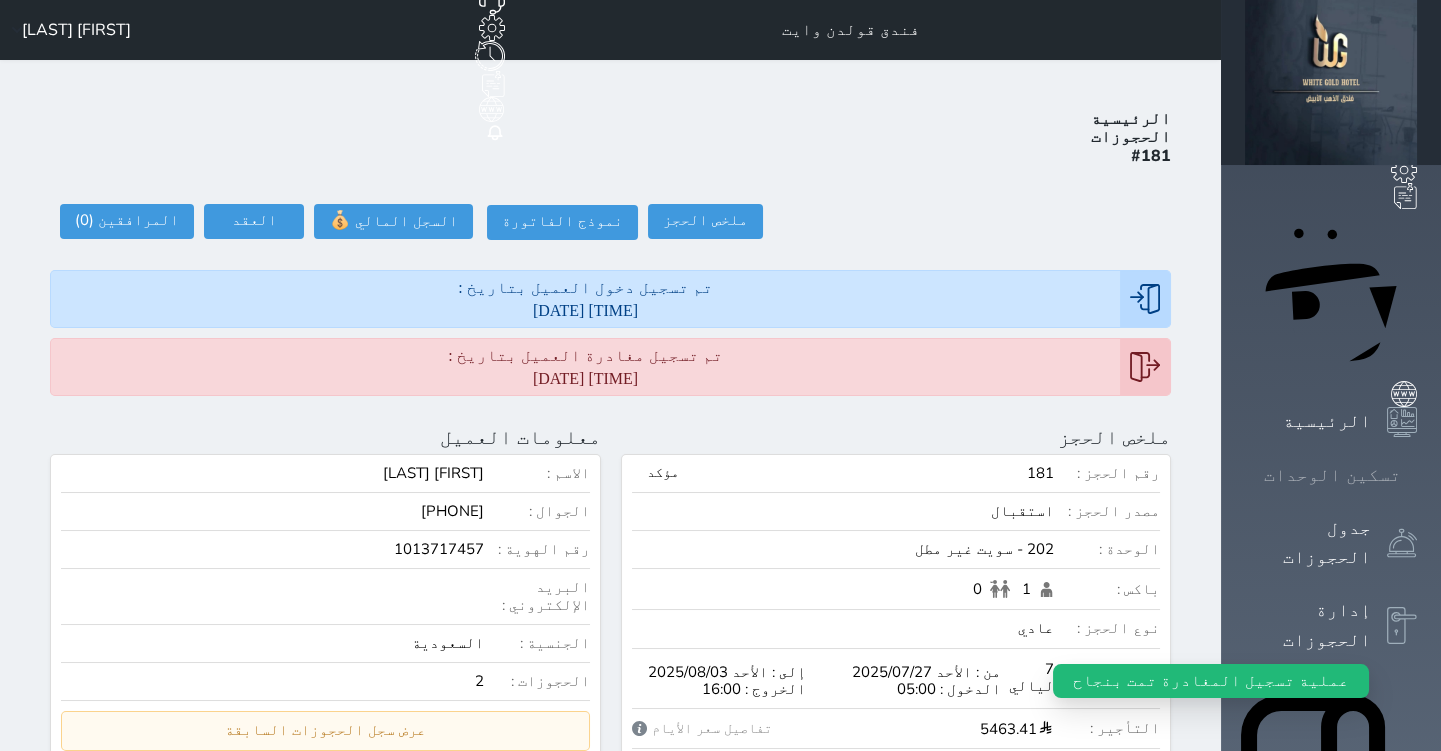 click on "تسكين الوحدات" at bounding box center [1332, 475] 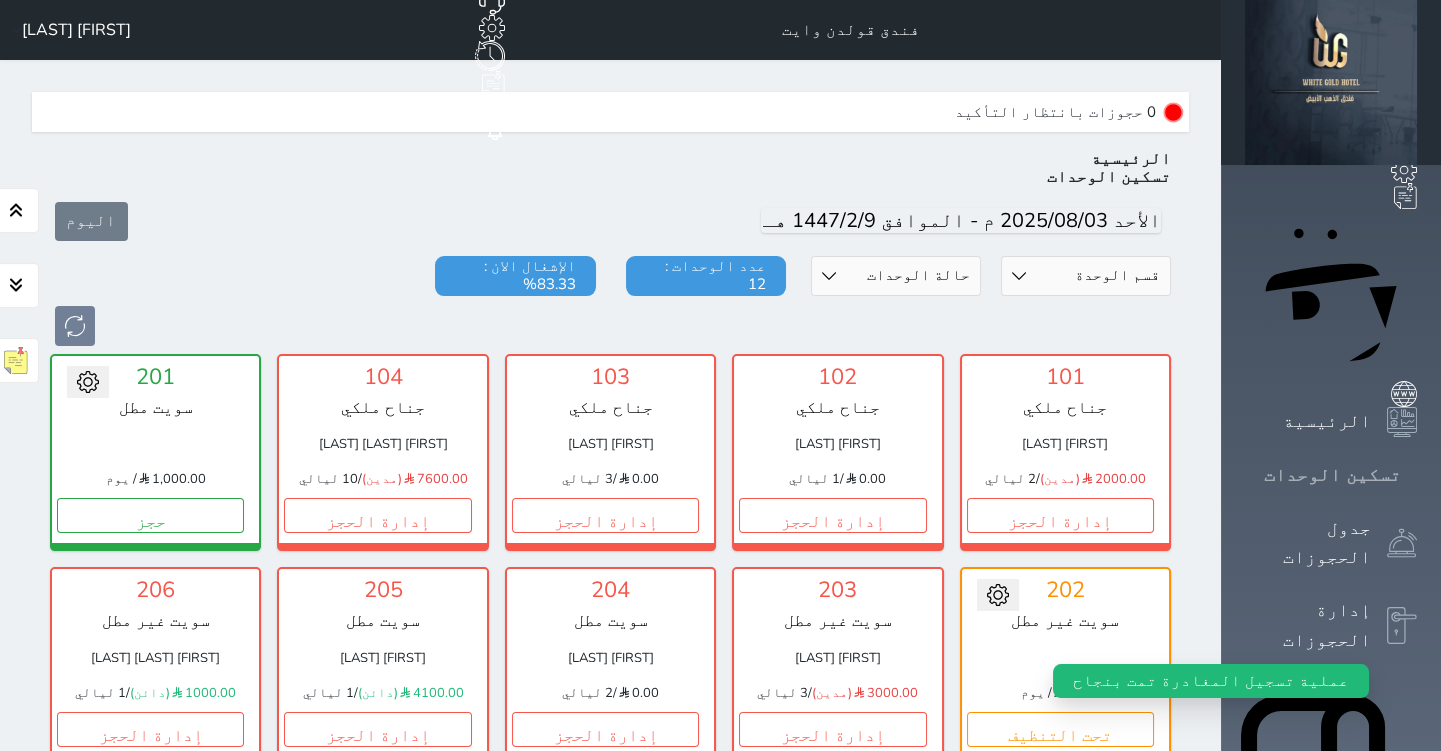 scroll, scrollTop: 60, scrollLeft: 0, axis: vertical 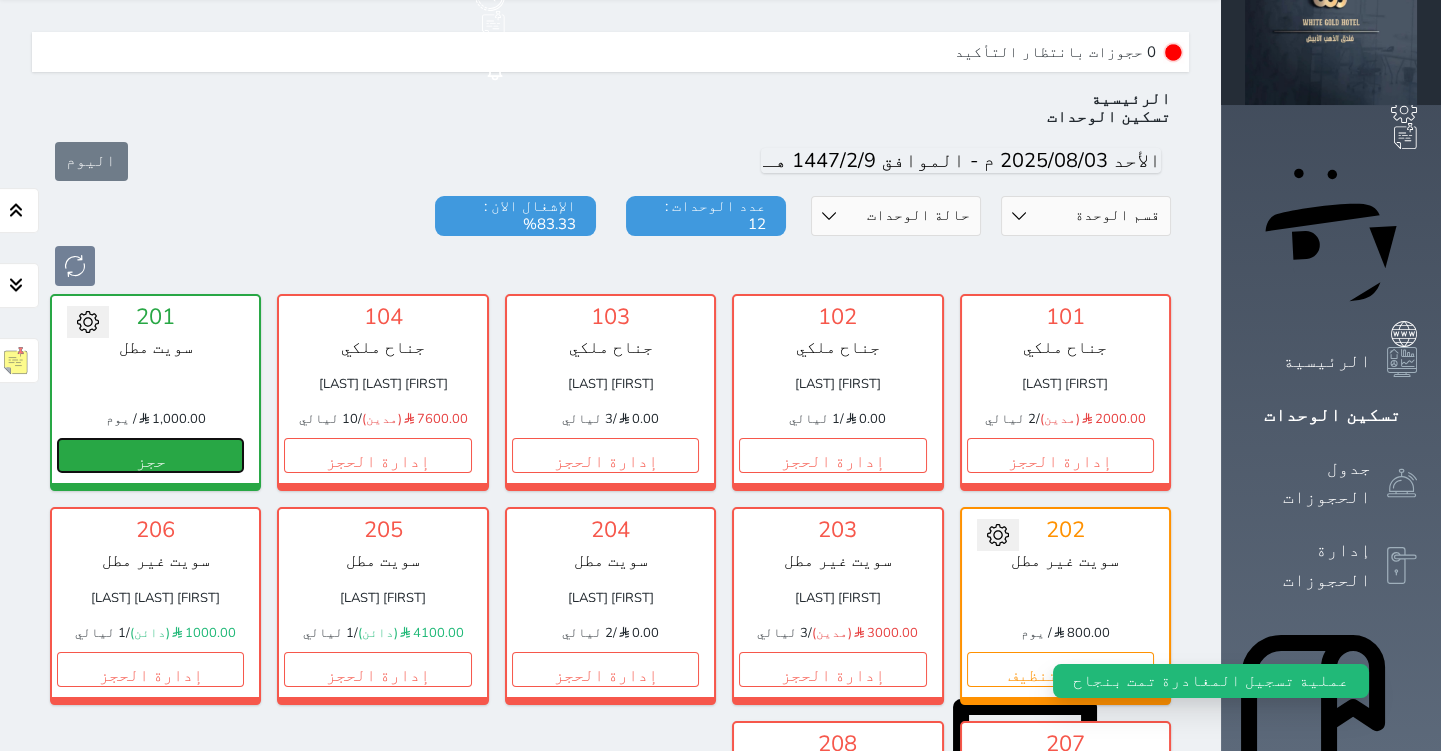 click on "حجز" at bounding box center (150, 455) 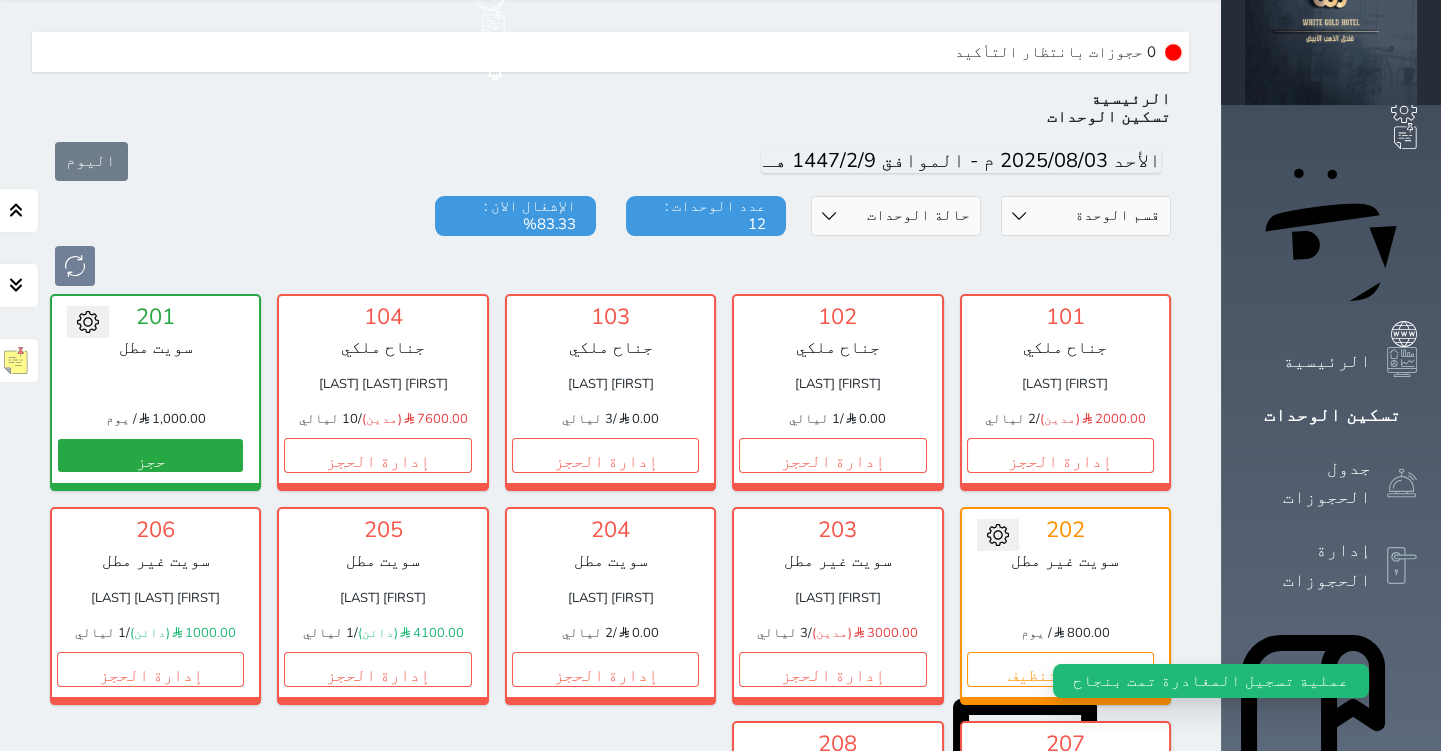 select on "1" 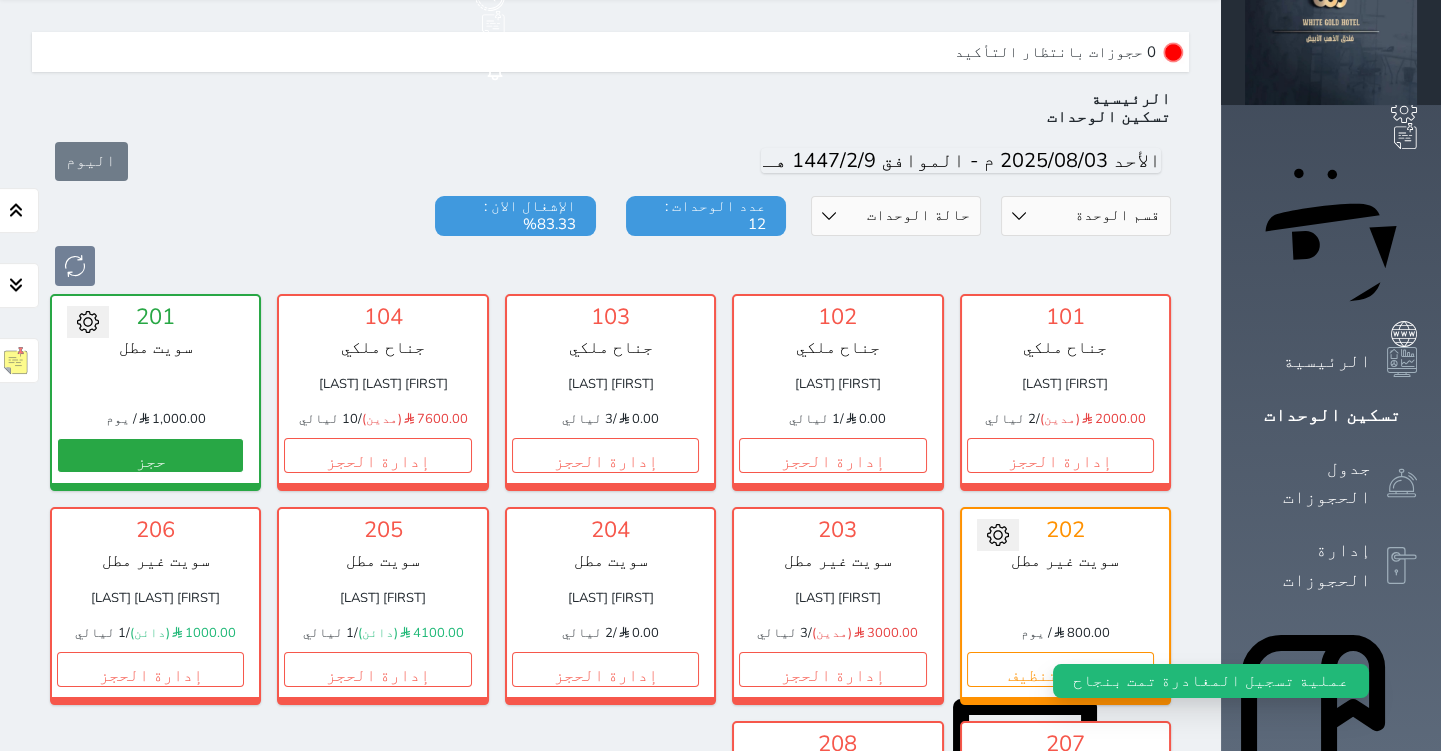 select 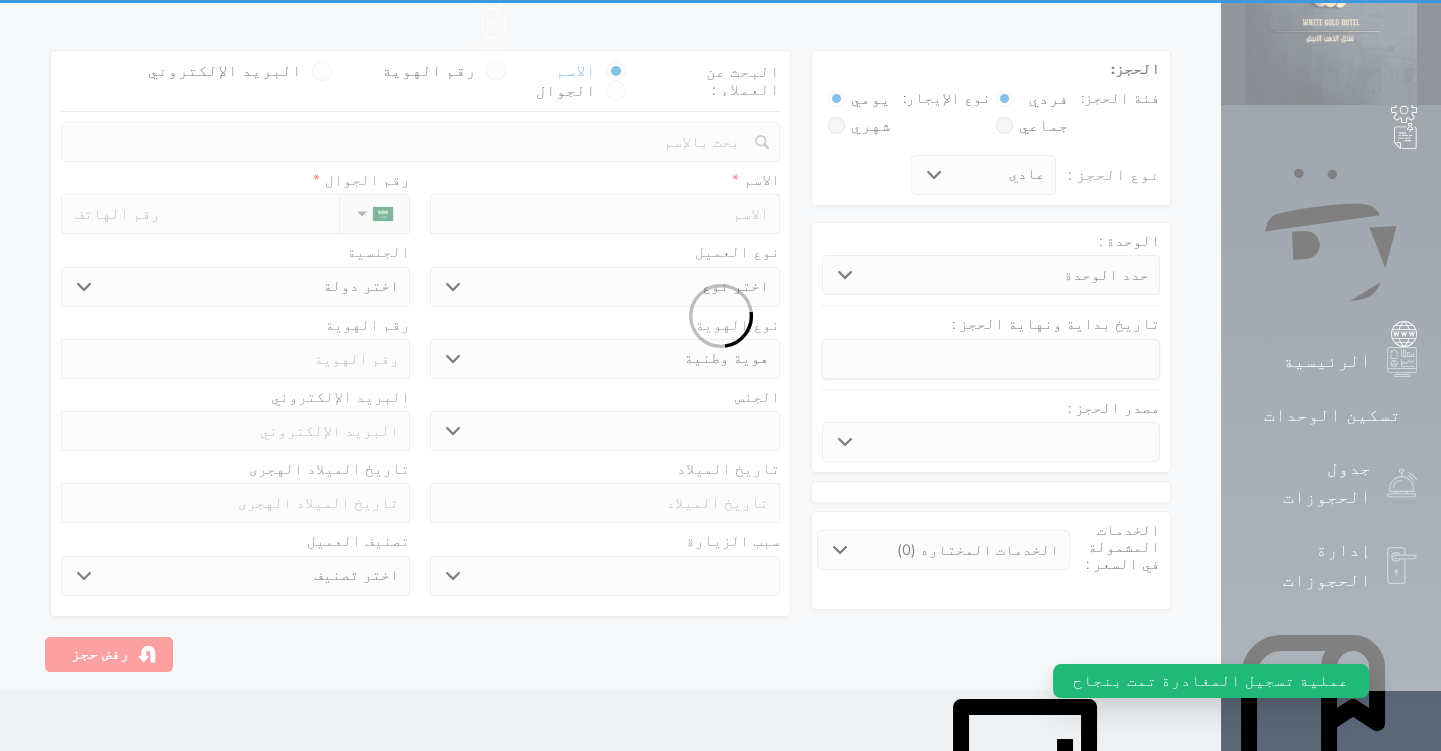 scroll, scrollTop: 0, scrollLeft: 0, axis: both 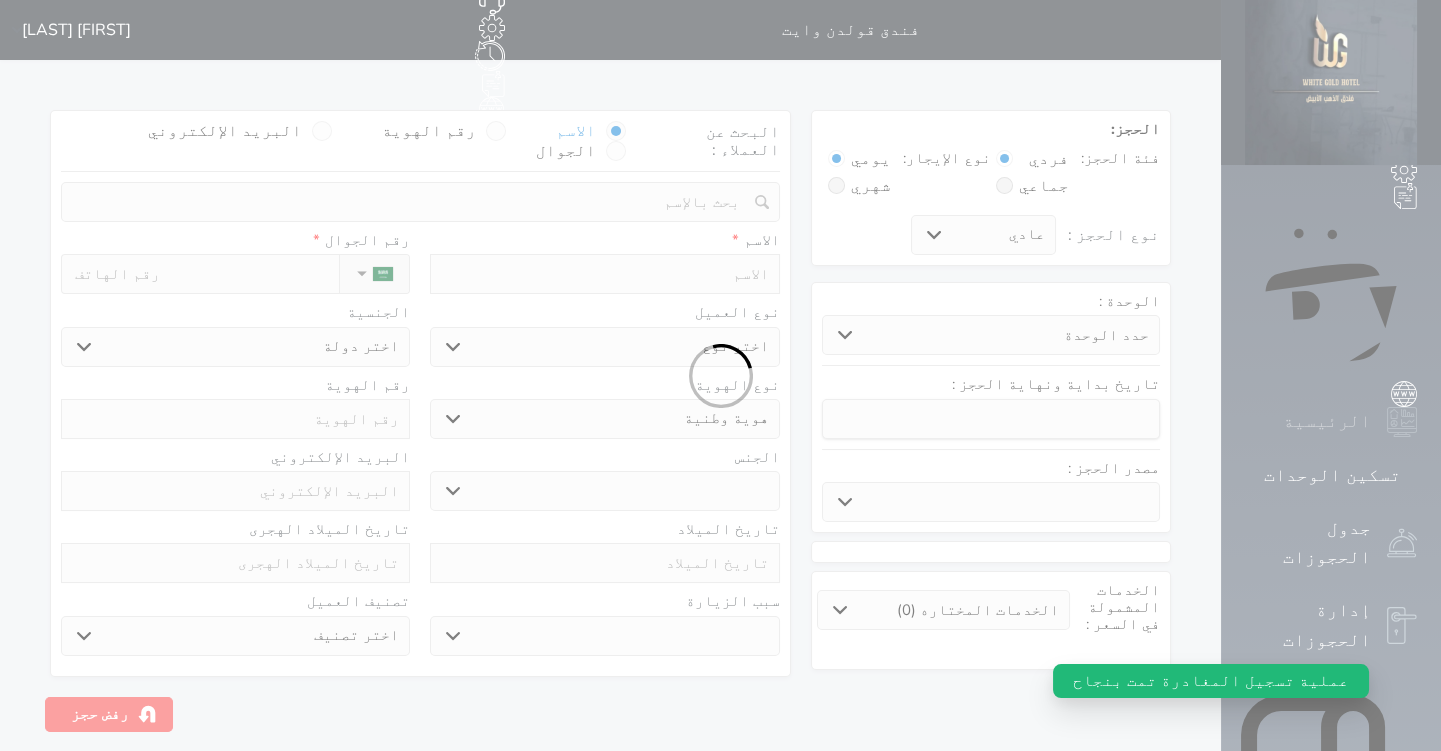 select 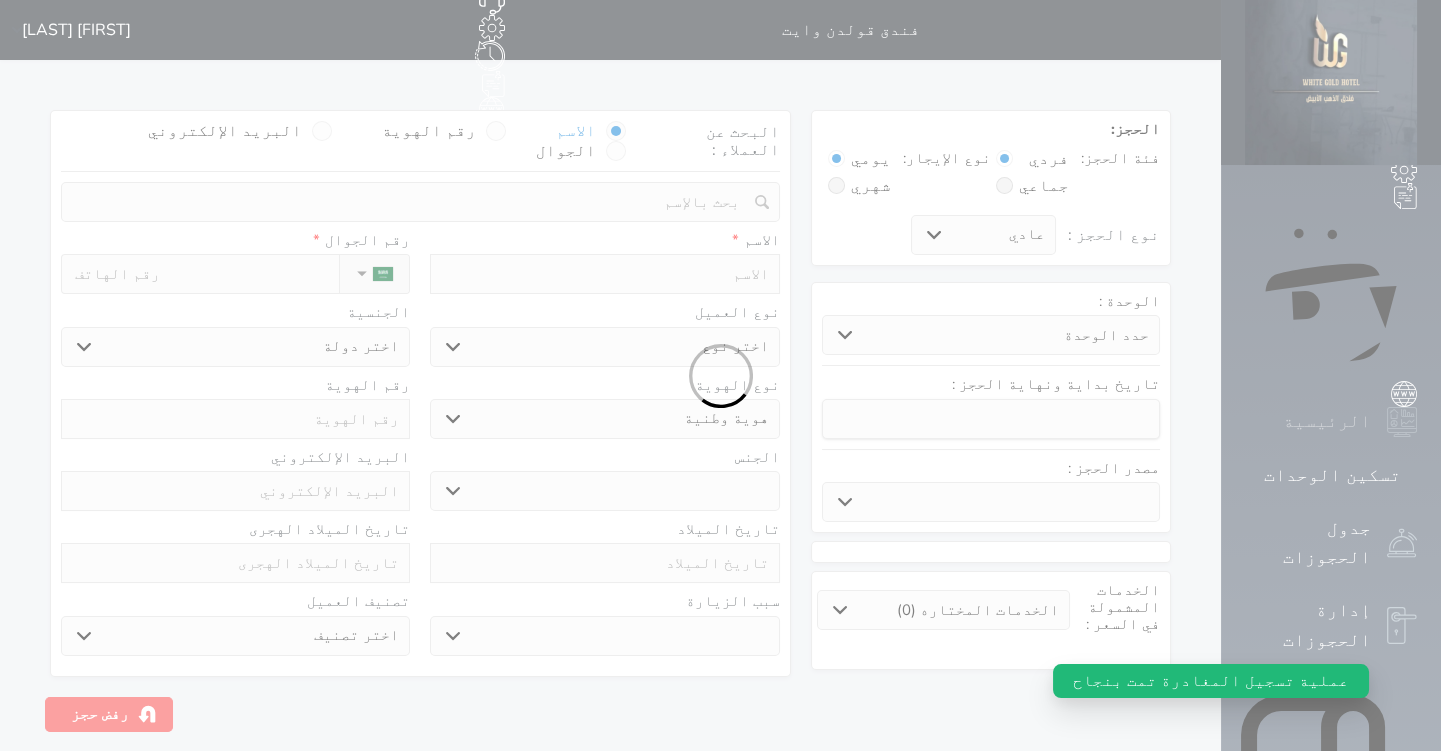 select 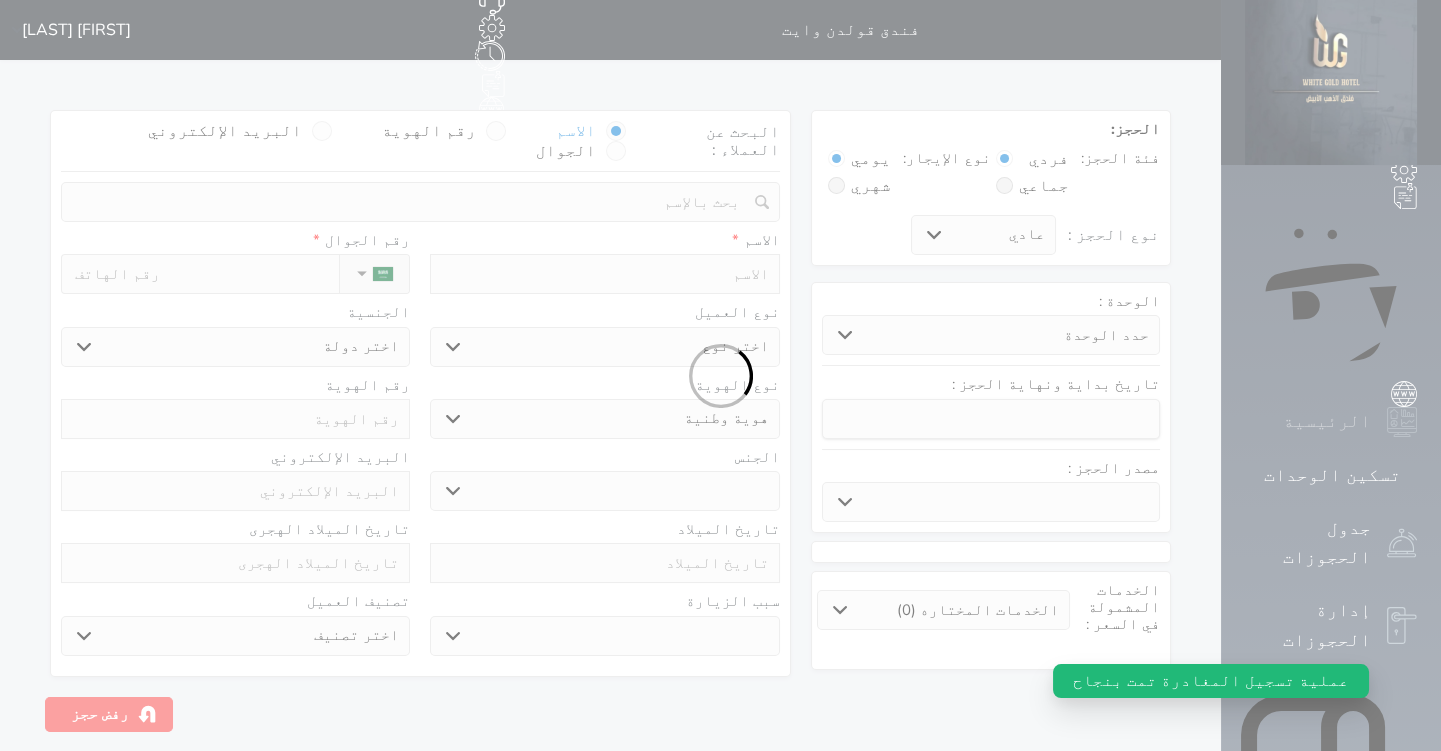 select 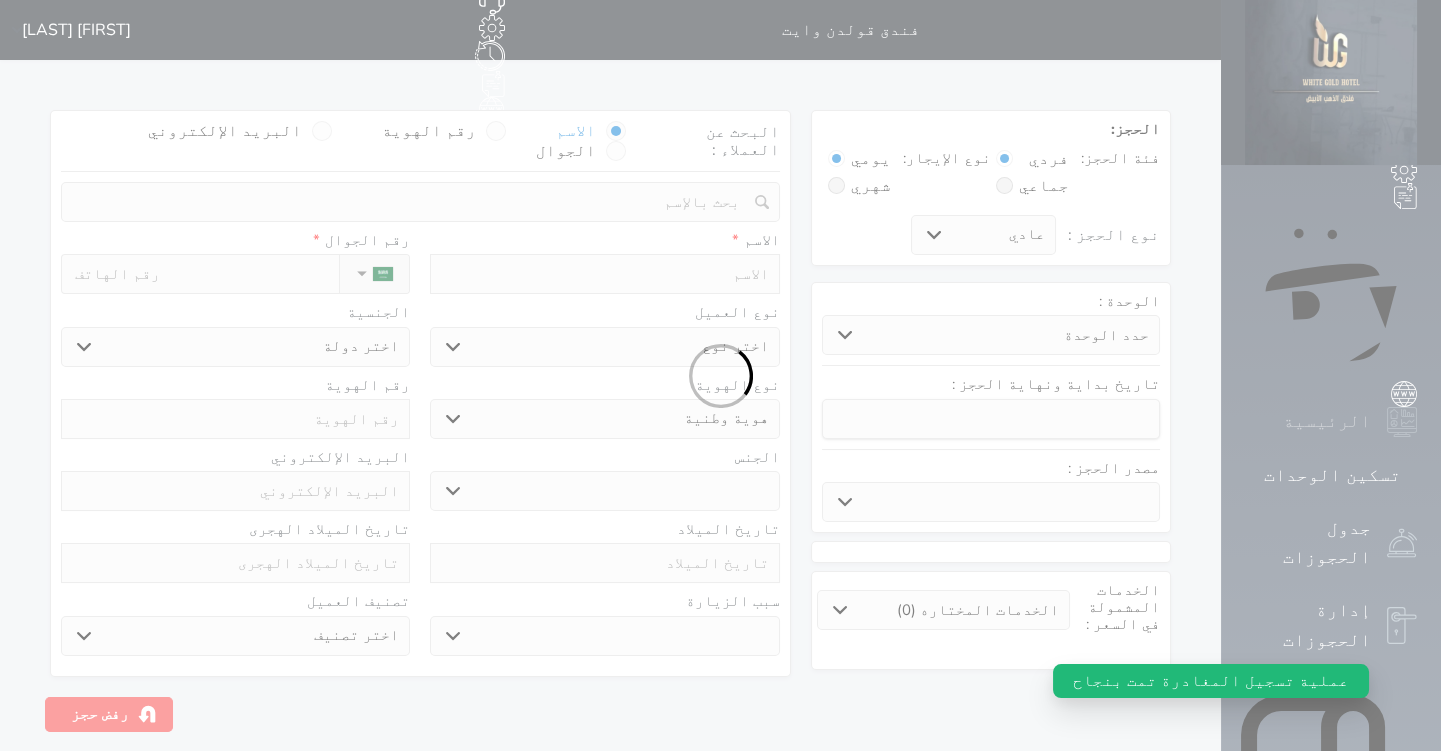 select 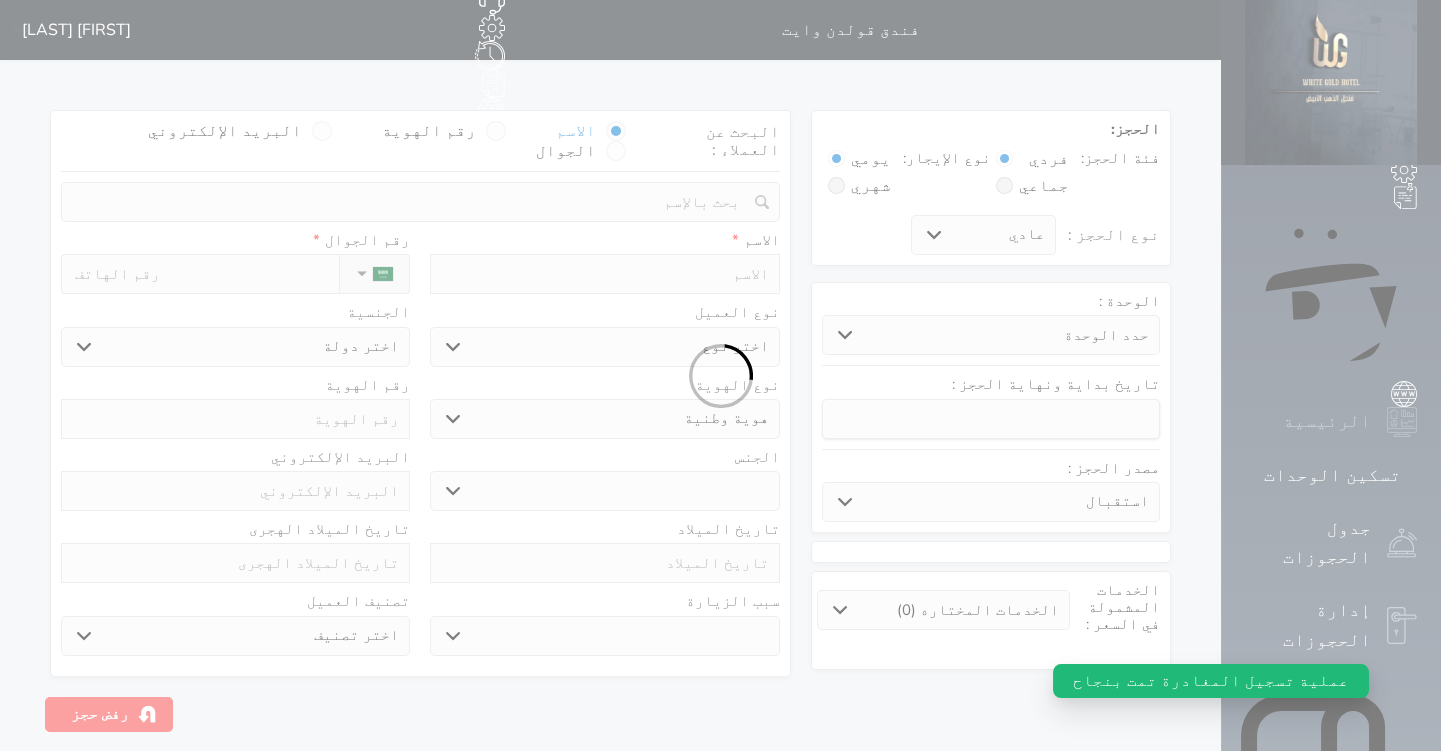 select 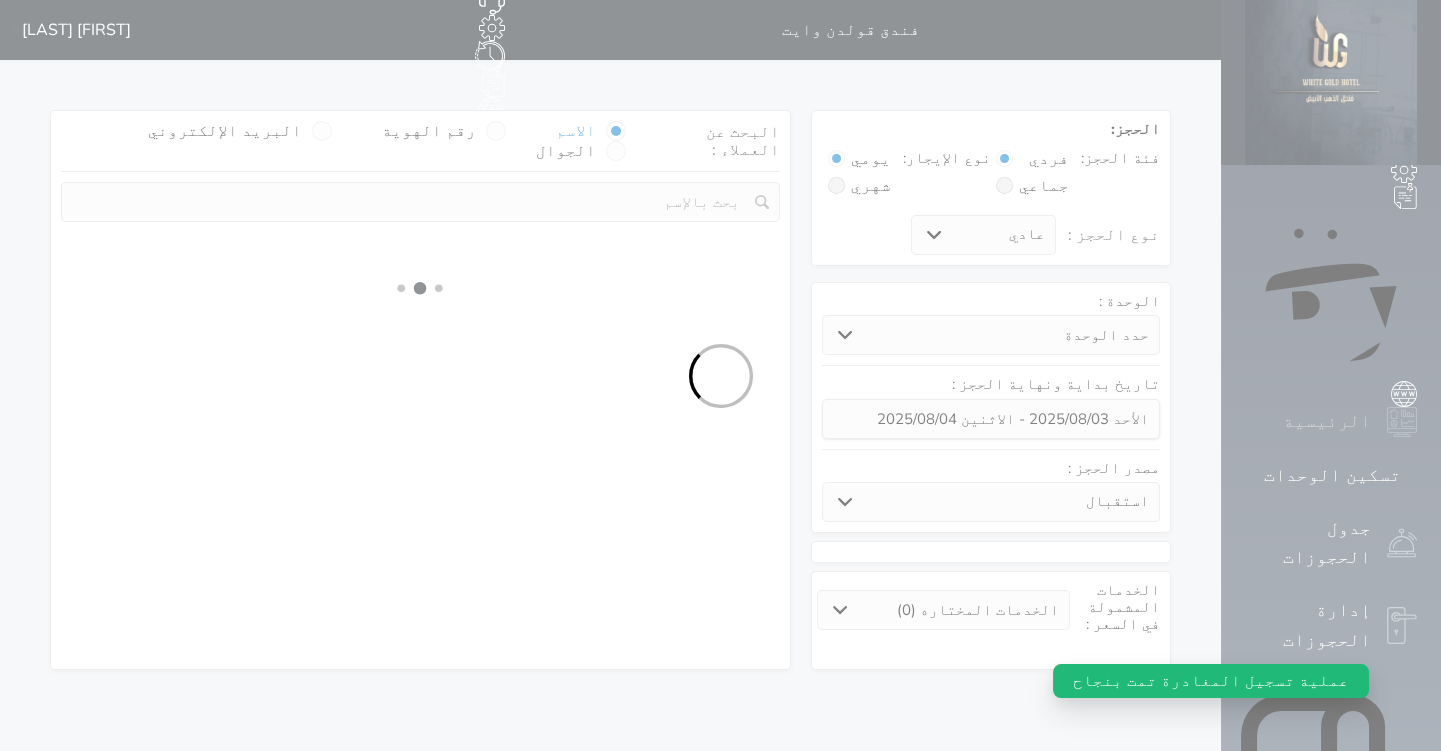 click on "الرئيسية" at bounding box center (1327, 421) 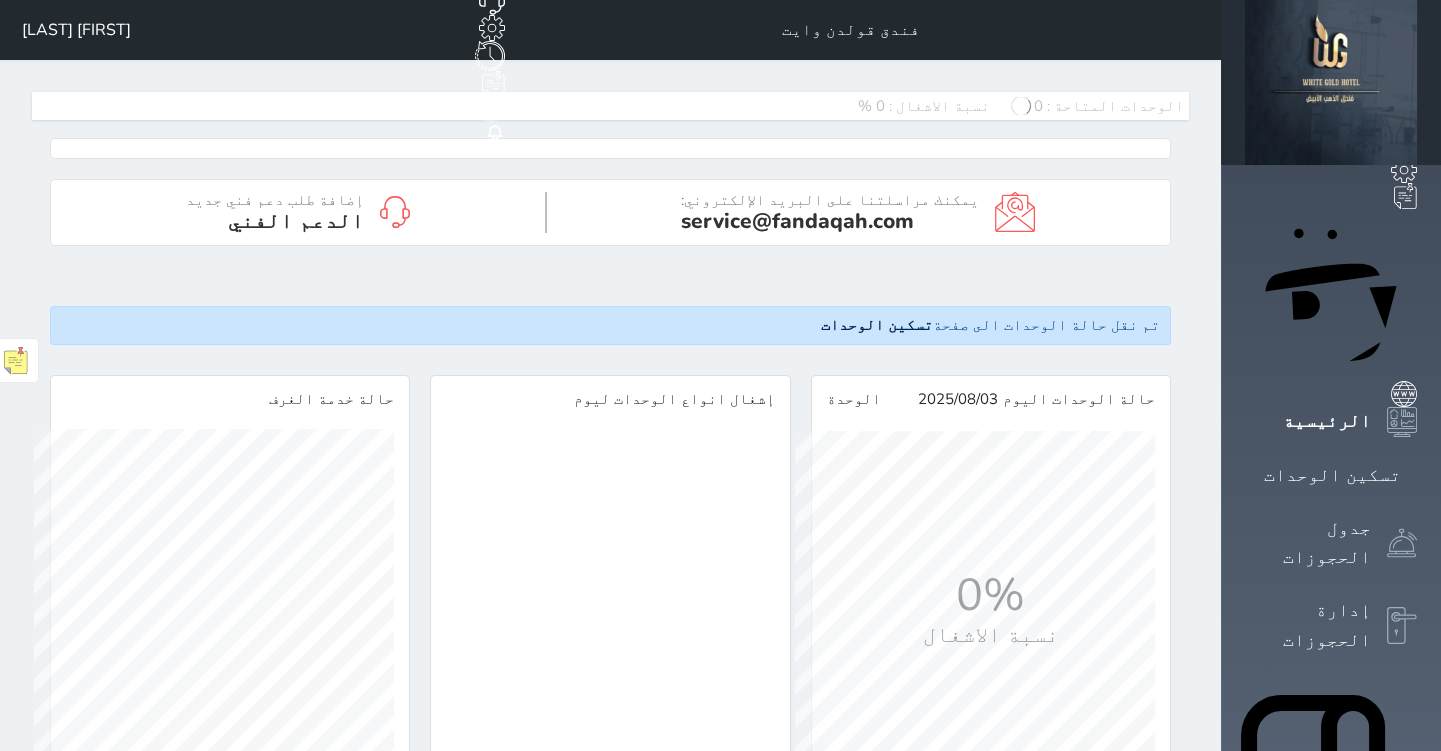 scroll, scrollTop: 999640, scrollLeft: 999624, axis: both 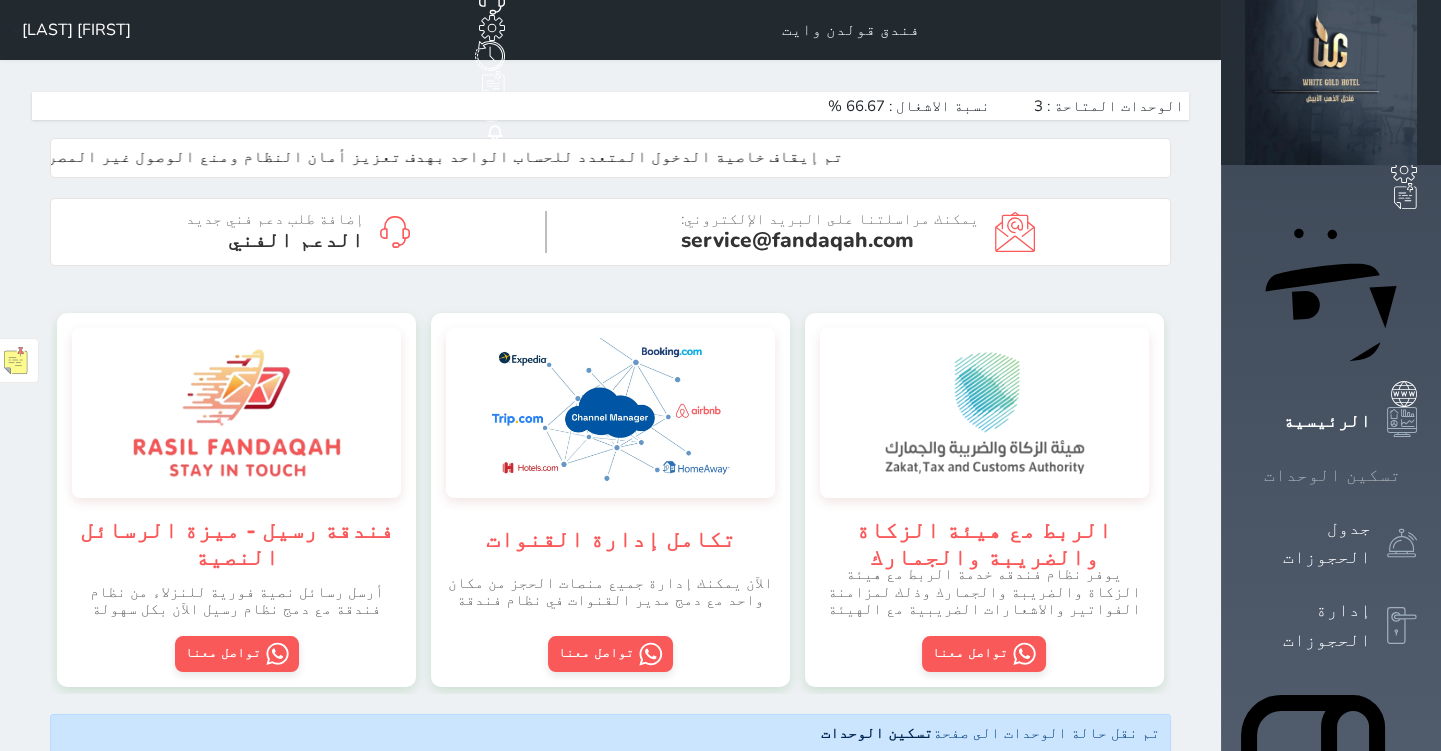 click on "تسكين الوحدات" at bounding box center (1331, 475) 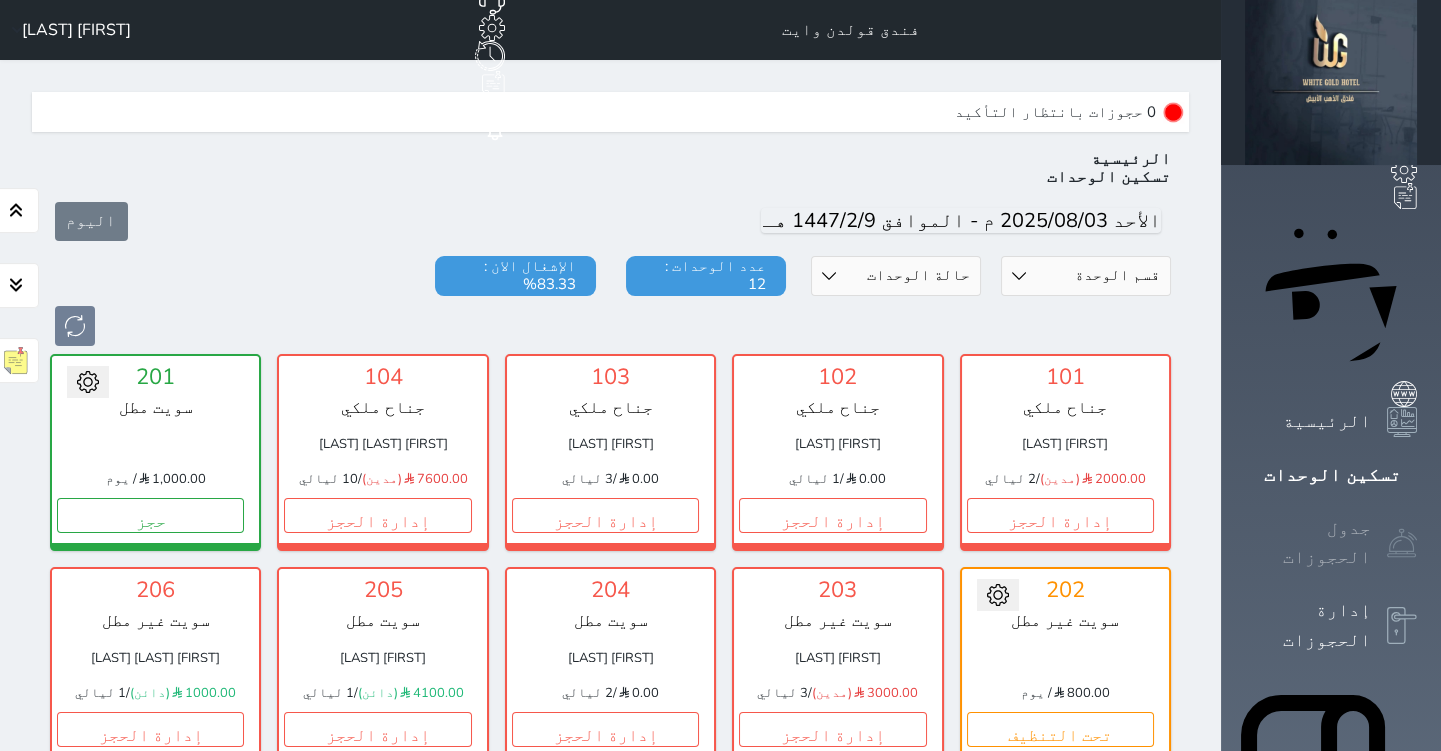 scroll, scrollTop: 60, scrollLeft: 0, axis: vertical 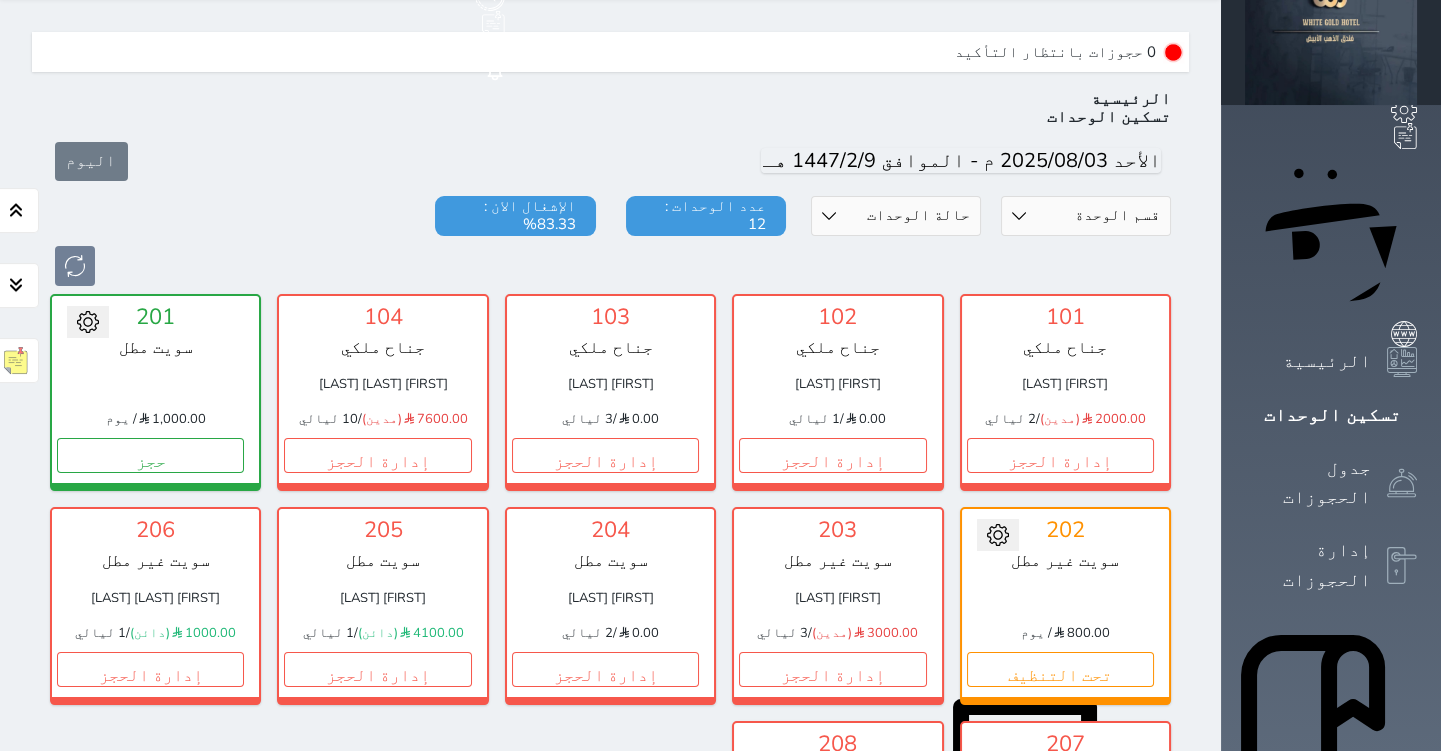 click 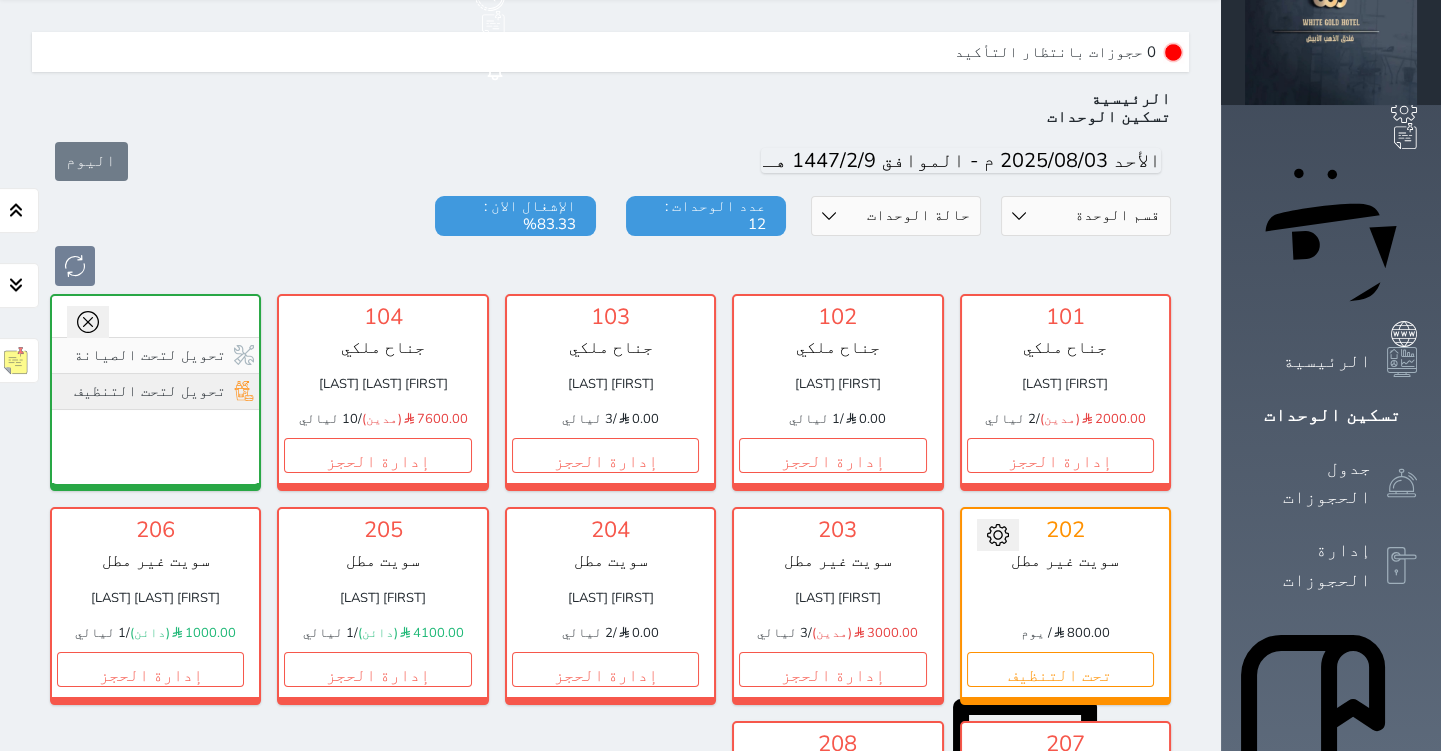 click on "تحويل لتحت التنظيف" at bounding box center (155, 391) 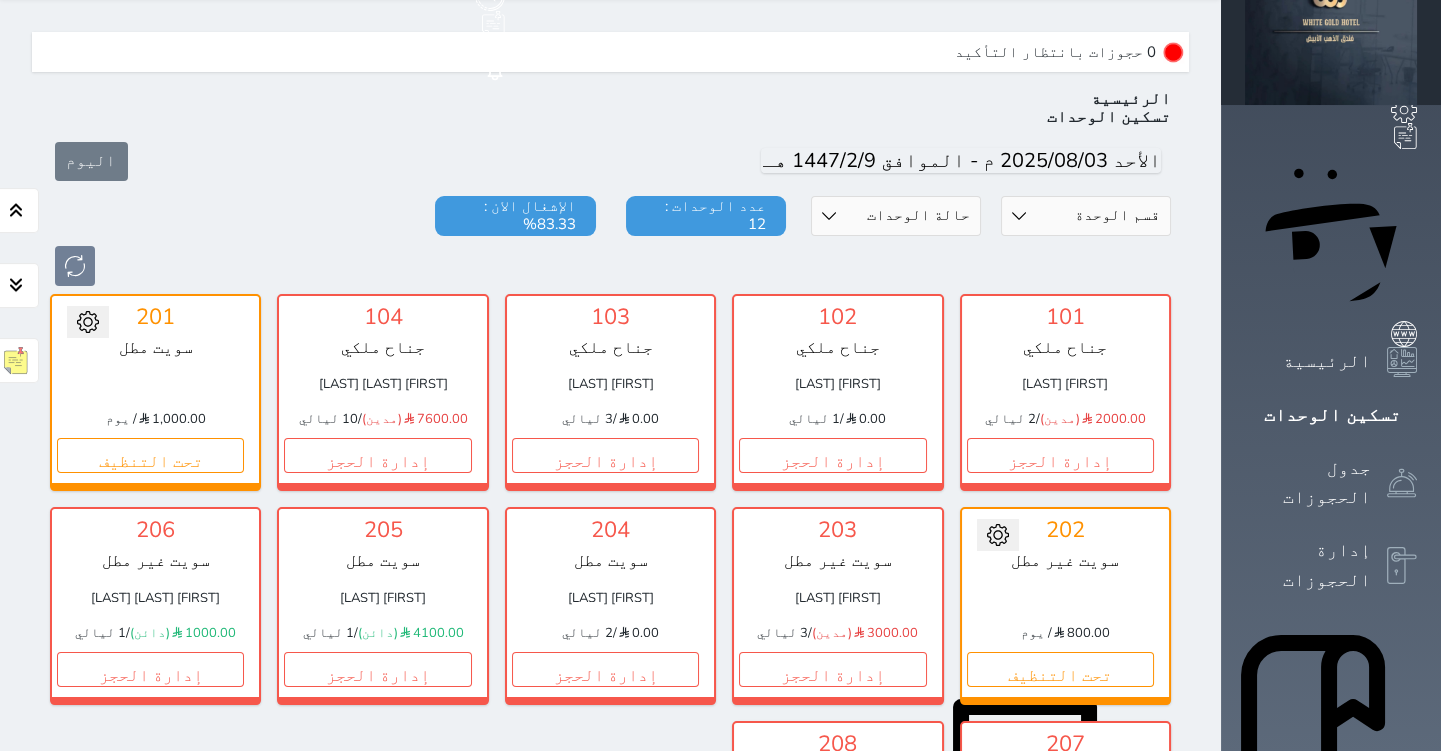 click on "إدارة الحجز" at bounding box center (1060, 882) 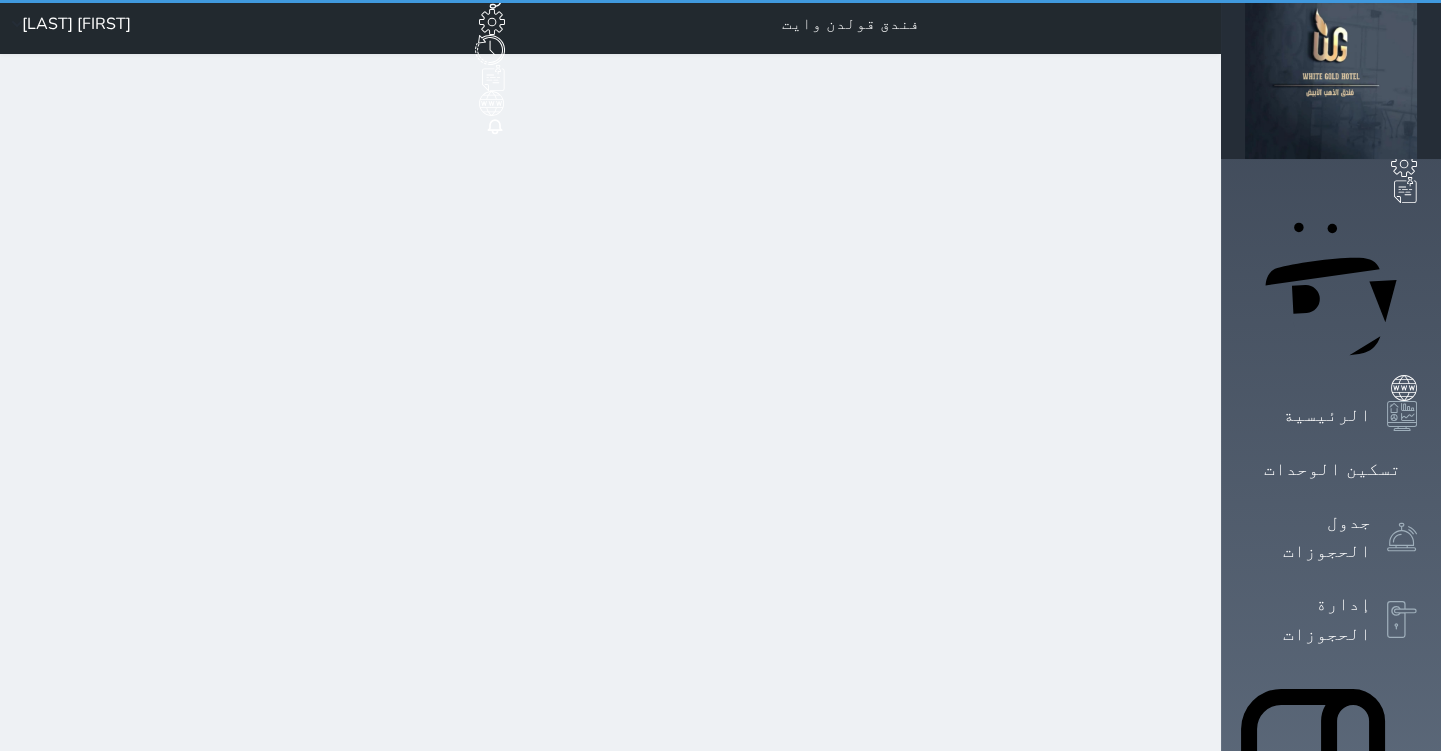 scroll, scrollTop: 0, scrollLeft: 0, axis: both 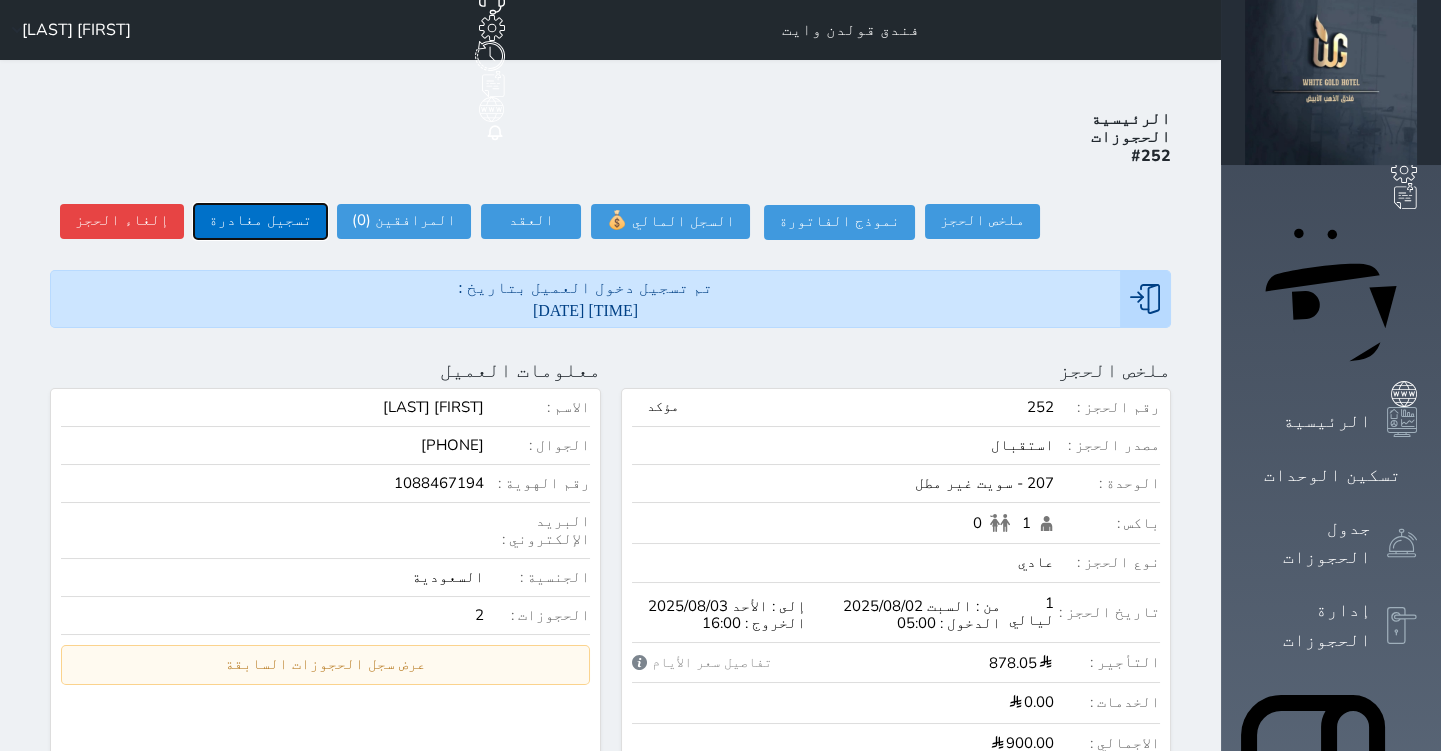 click on "تسجيل مغادرة" at bounding box center [260, 221] 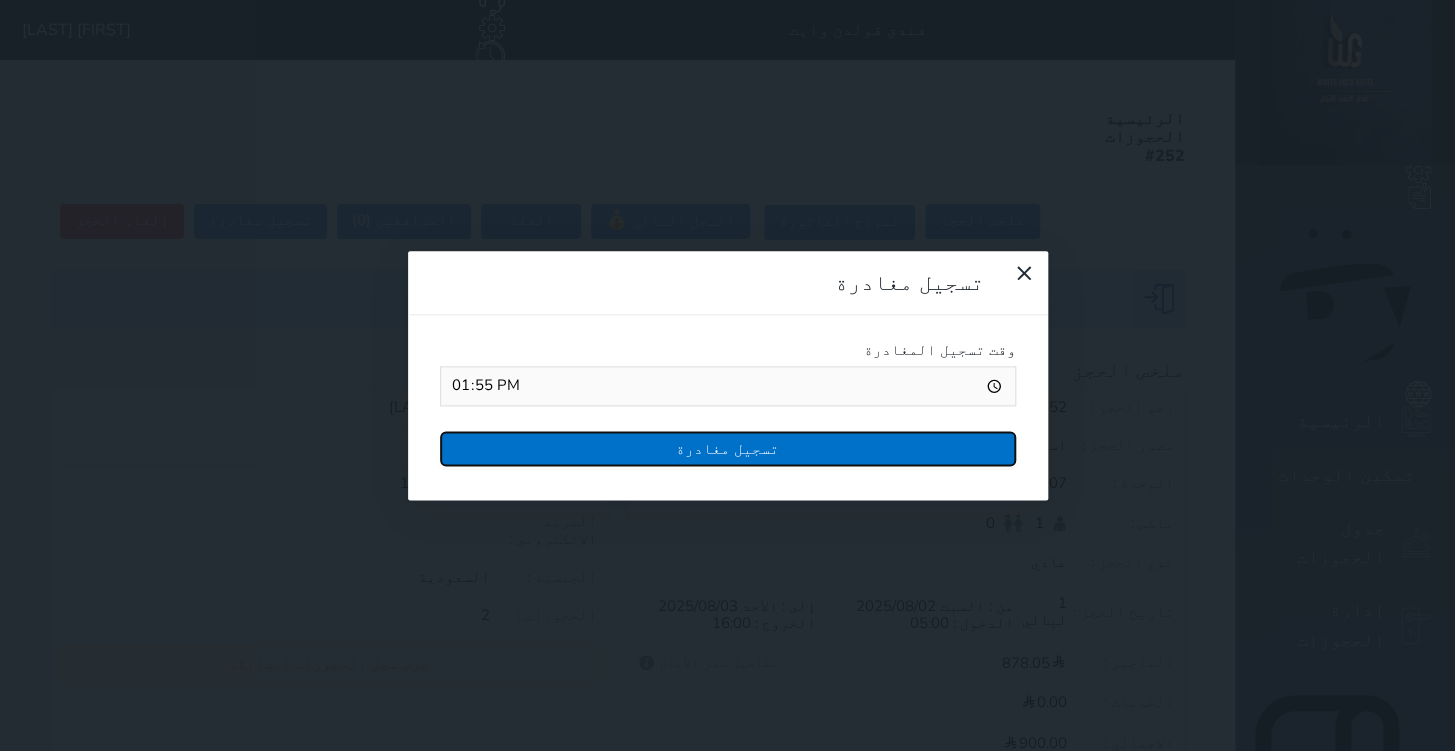 click on "تسجيل مغادرة" at bounding box center (728, 448) 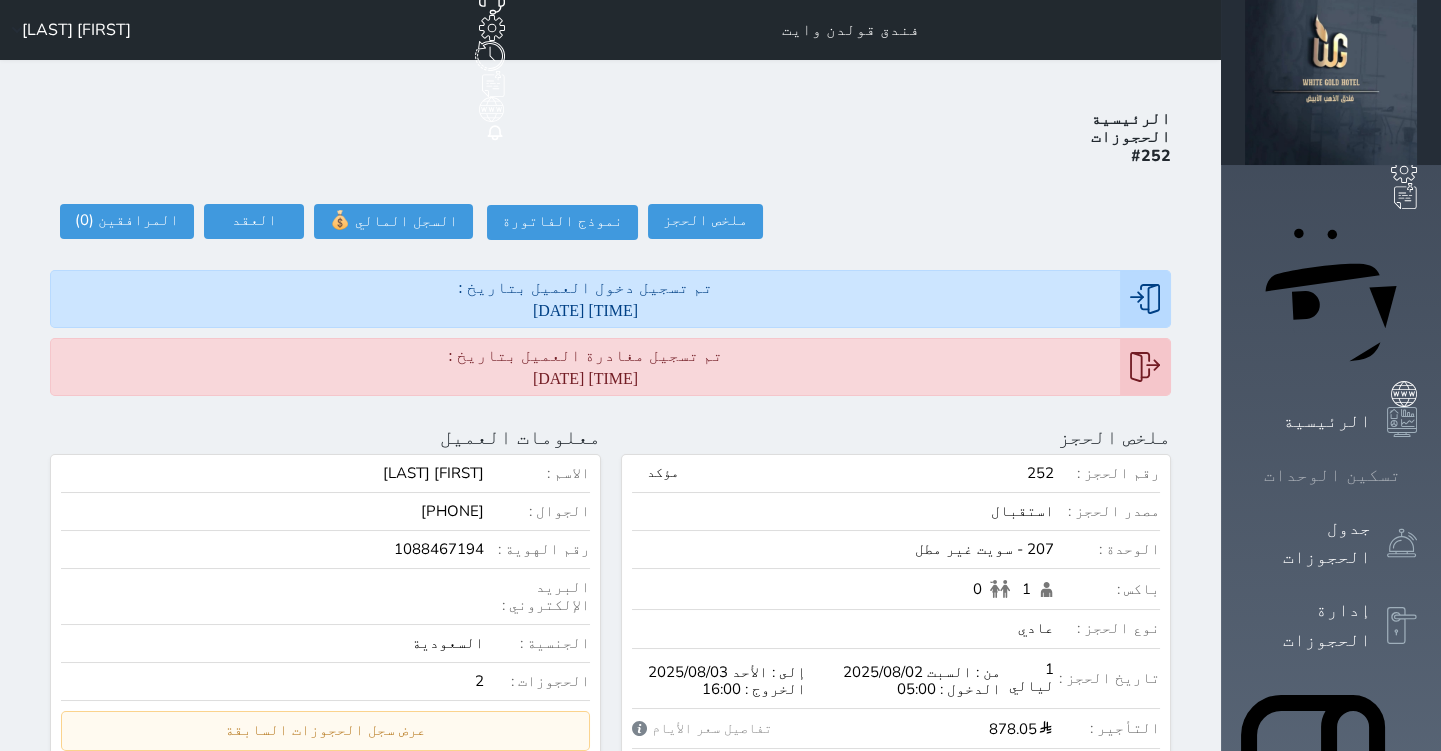 click on "تسكين الوحدات" at bounding box center [1331, 475] 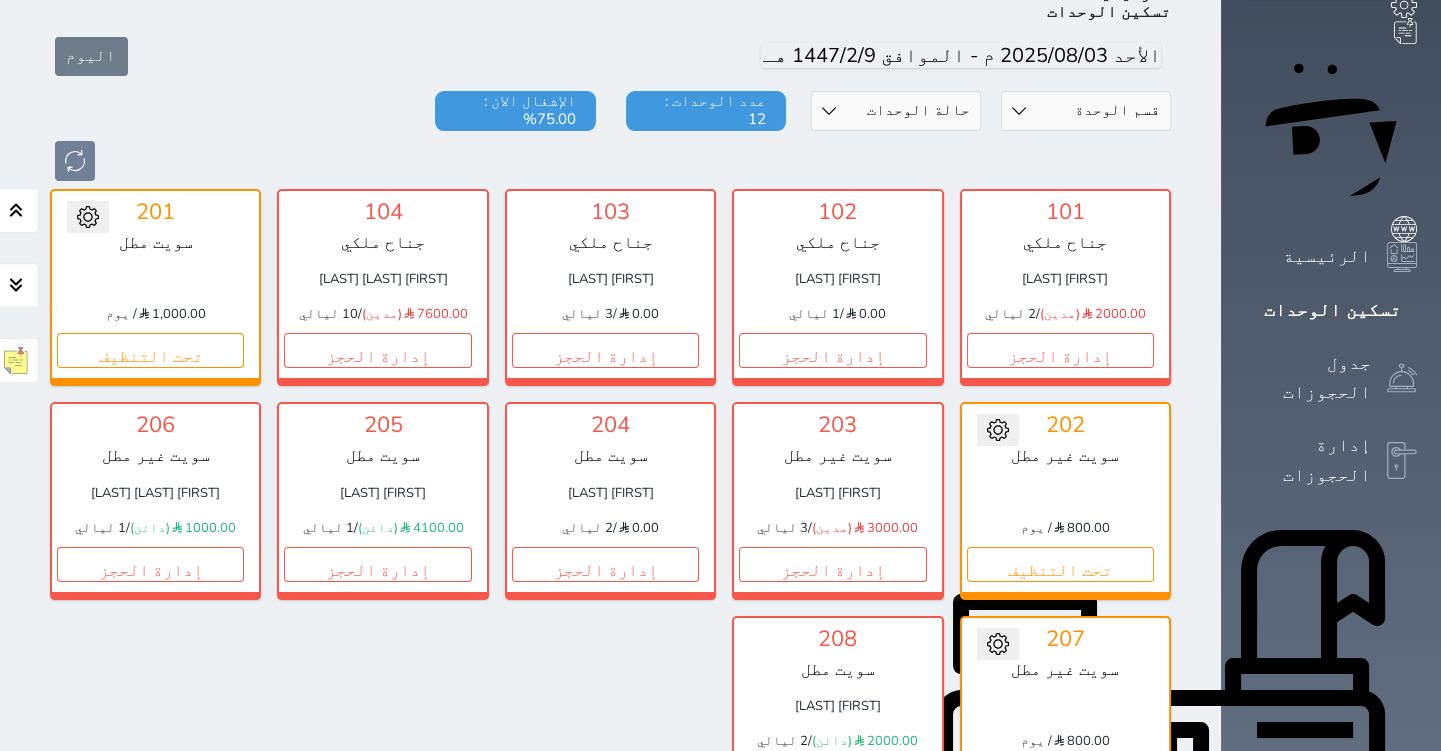 scroll, scrollTop: 241, scrollLeft: 0, axis: vertical 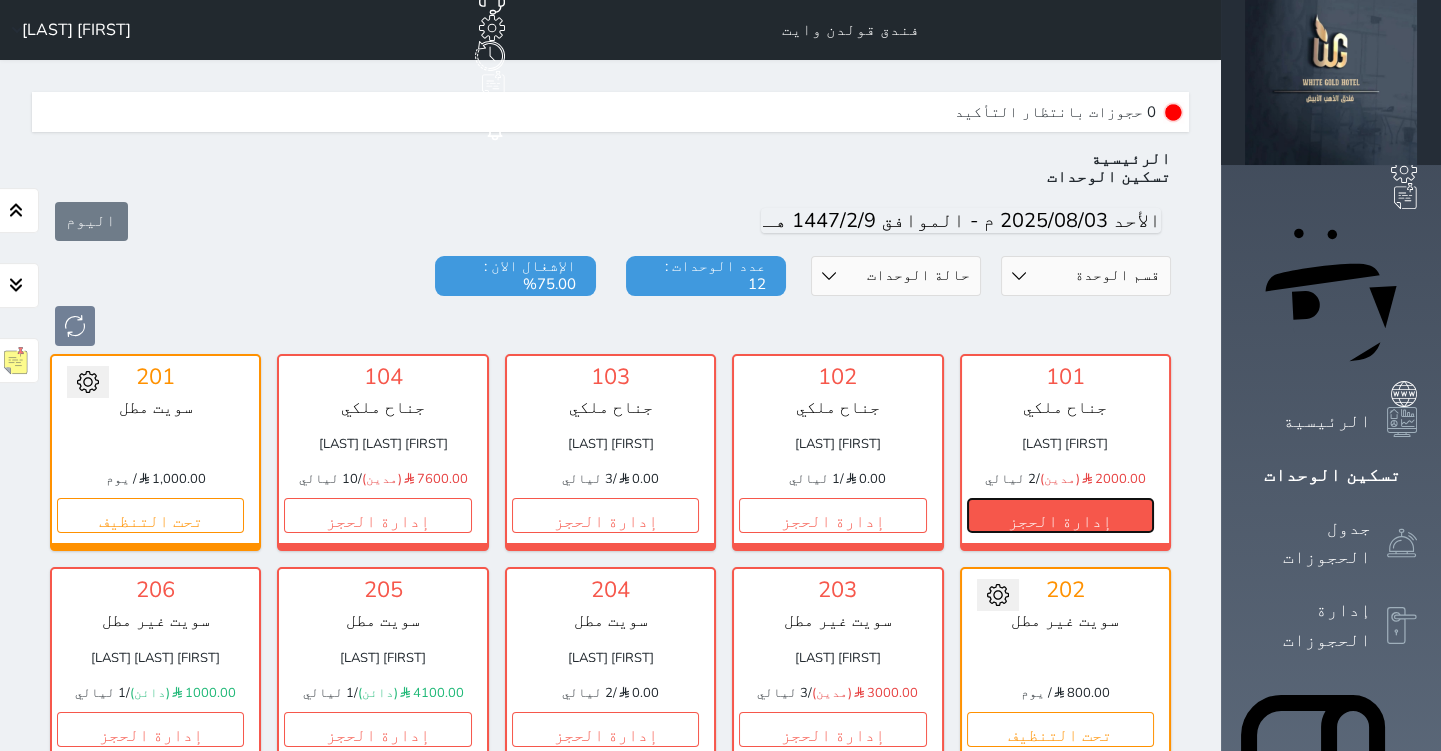 click on "إدارة الحجز" at bounding box center (1060, 515) 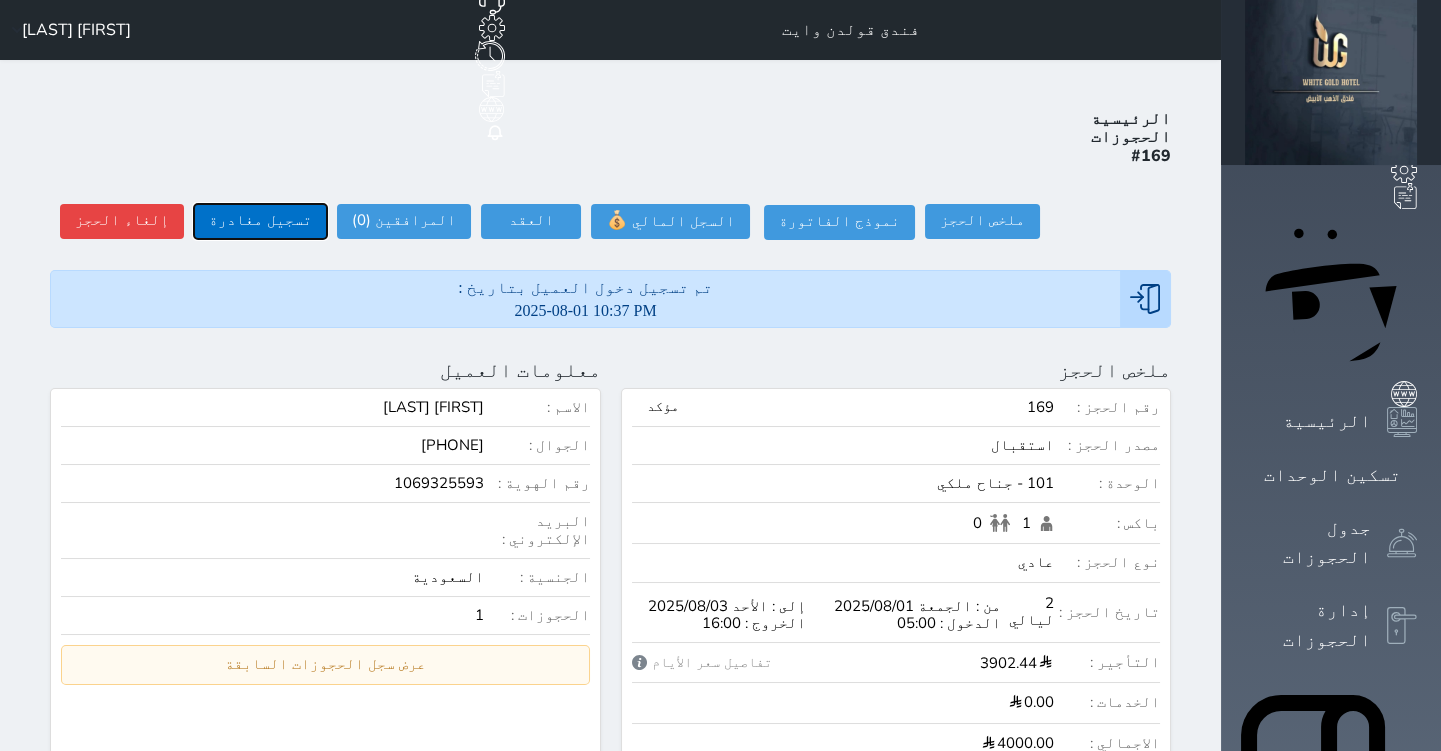 click on "تسجيل مغادرة" at bounding box center [260, 221] 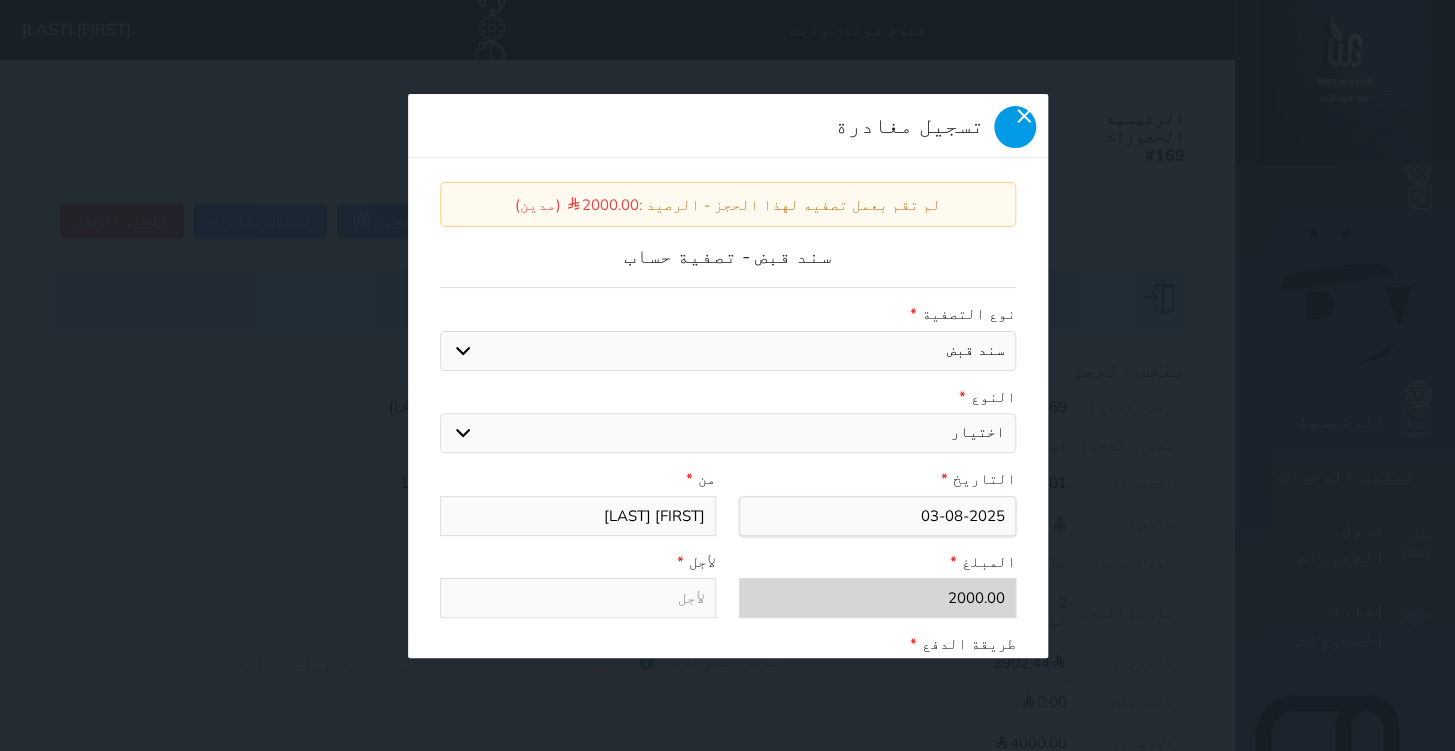 click 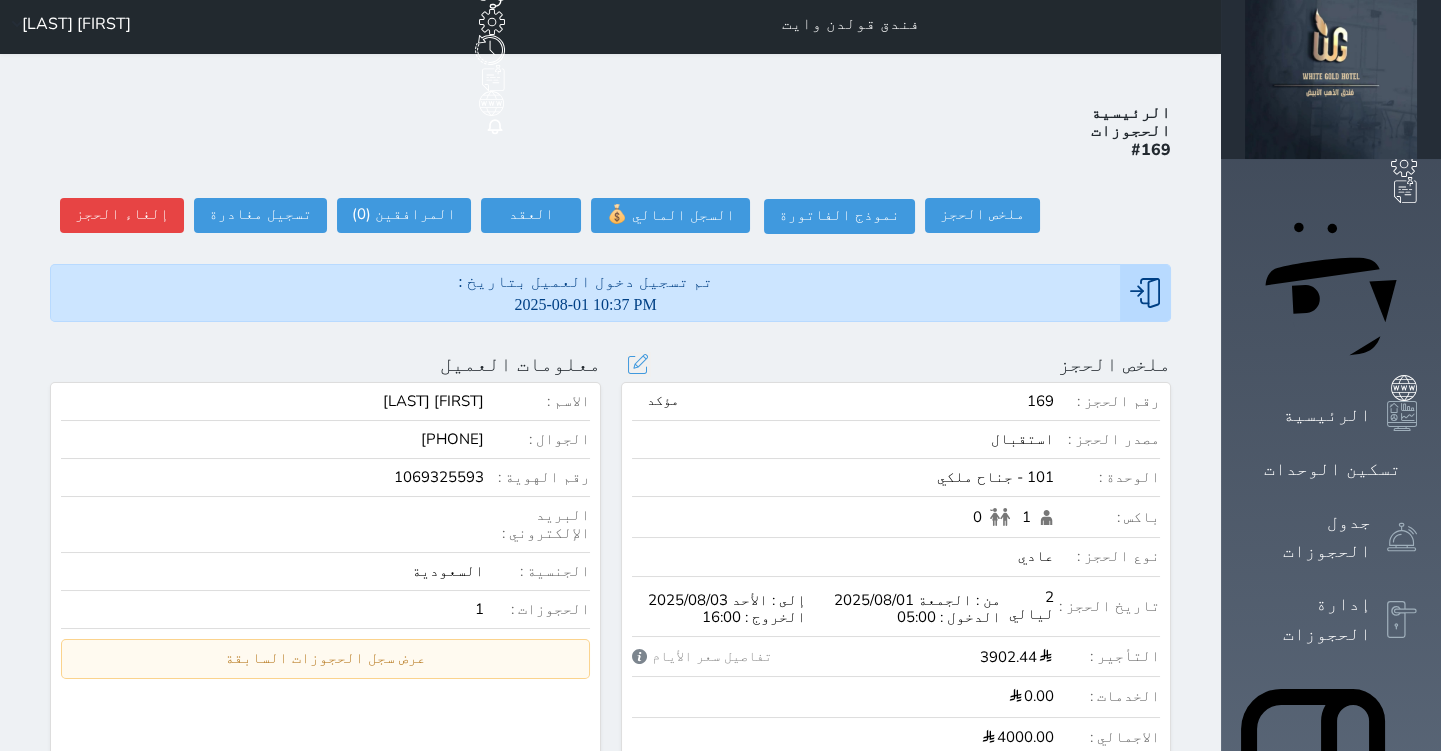 scroll, scrollTop: 0, scrollLeft: 0, axis: both 